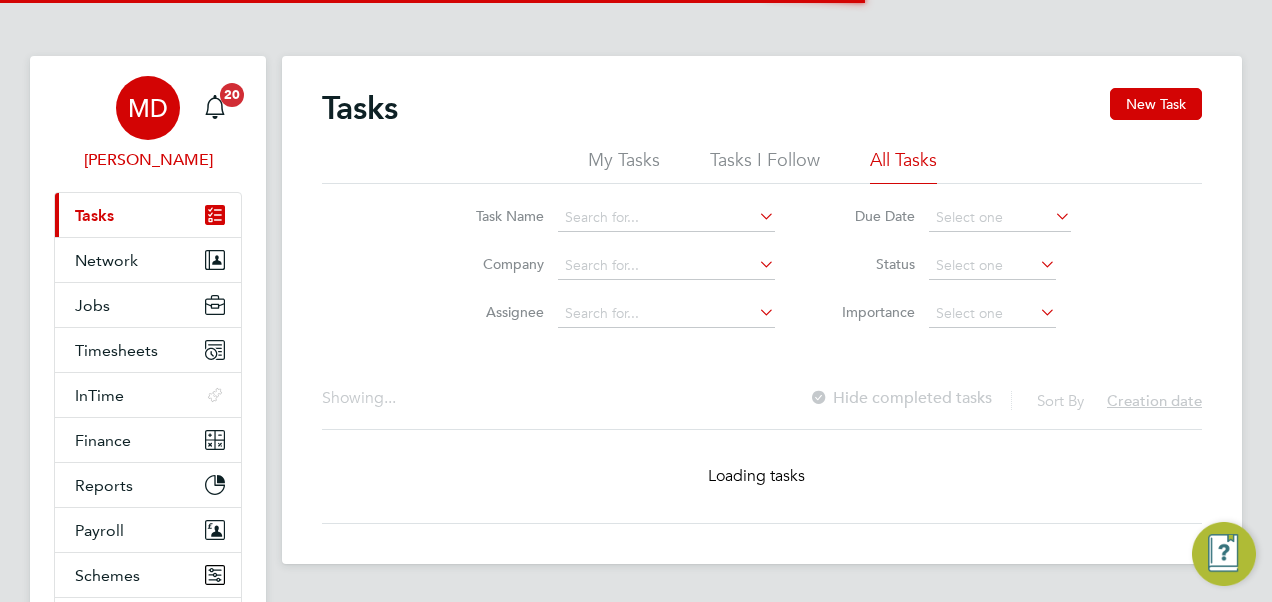 scroll, scrollTop: 0, scrollLeft: 0, axis: both 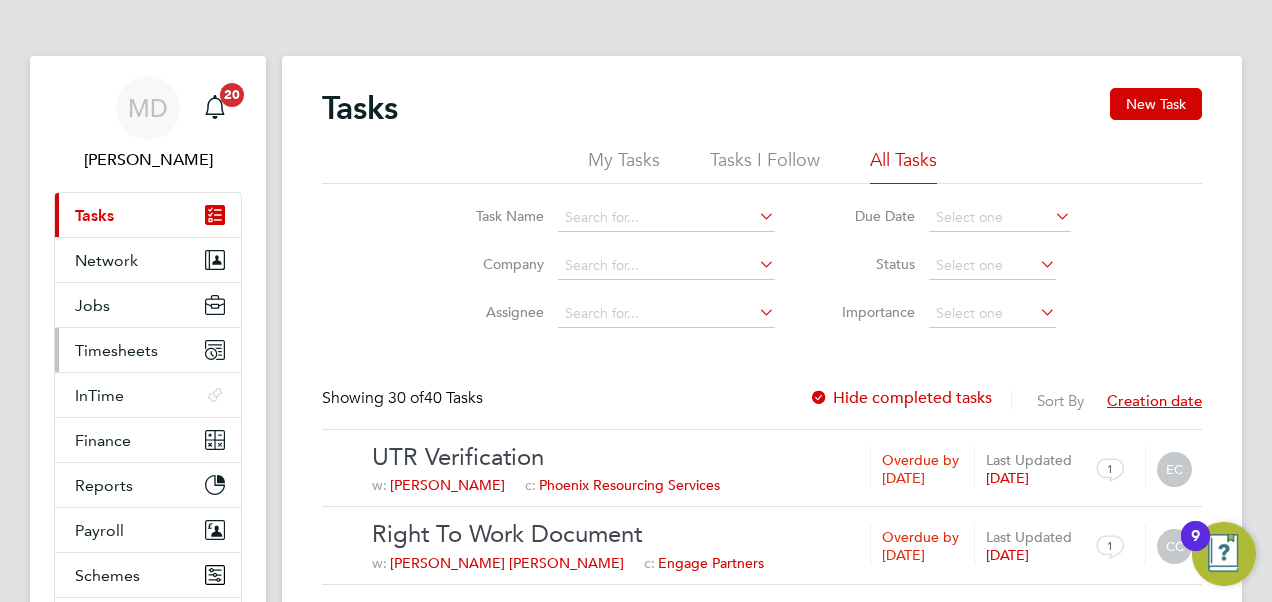 click on "Timesheets" at bounding box center (116, 350) 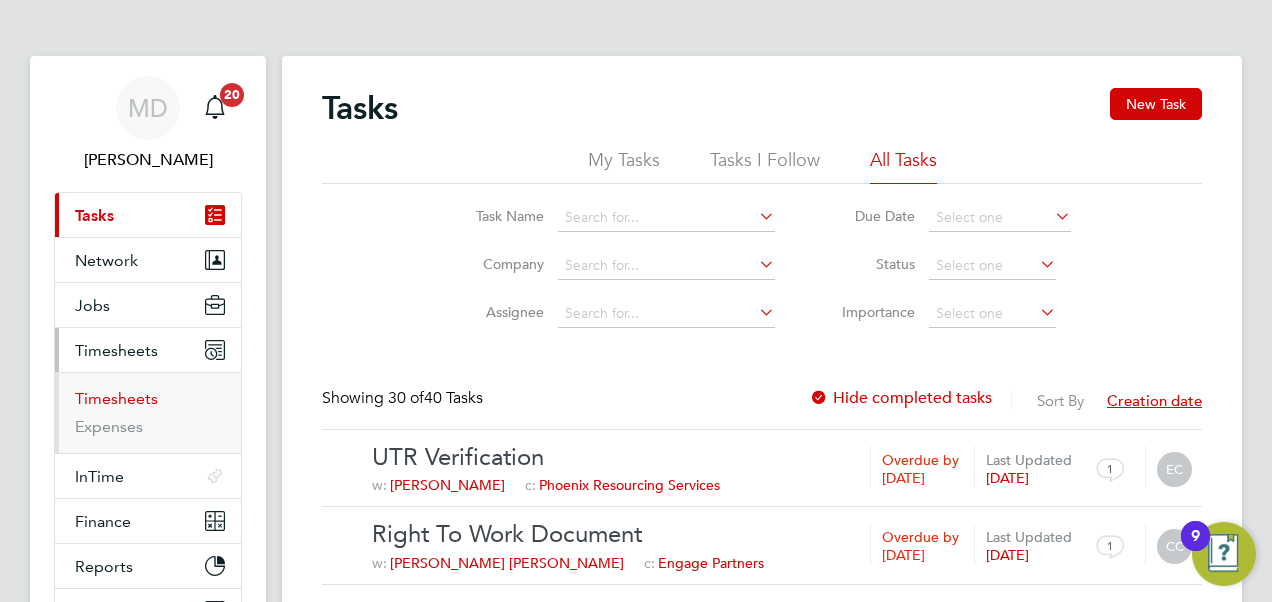 click on "Timesheets" at bounding box center (116, 398) 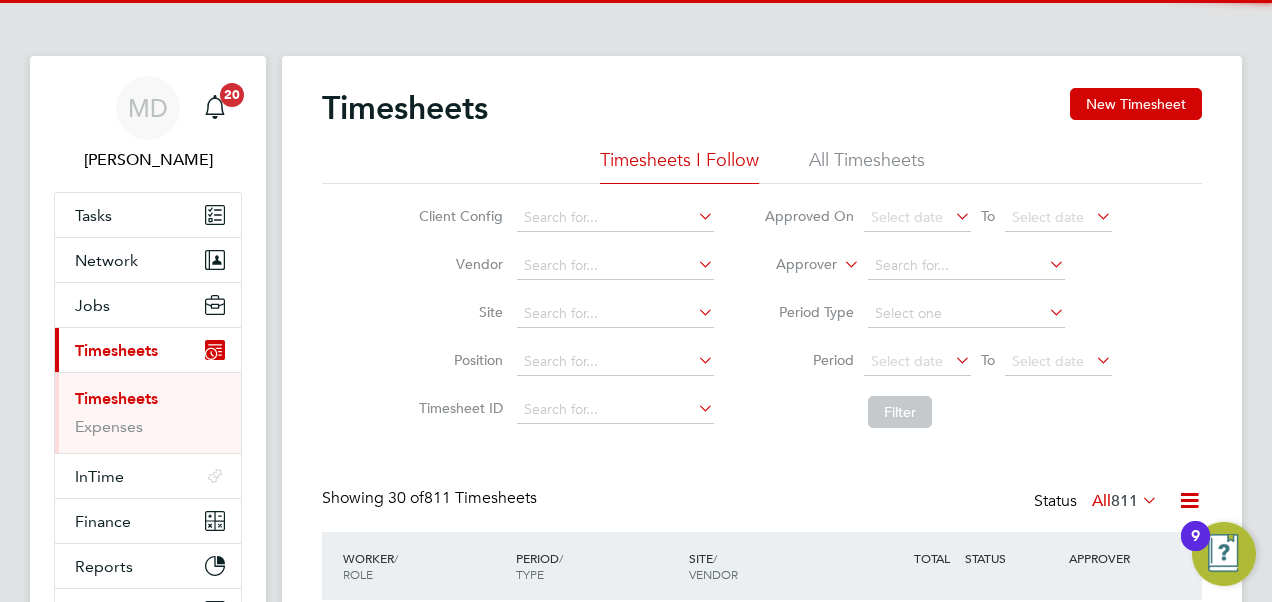 scroll, scrollTop: 10, scrollLeft: 10, axis: both 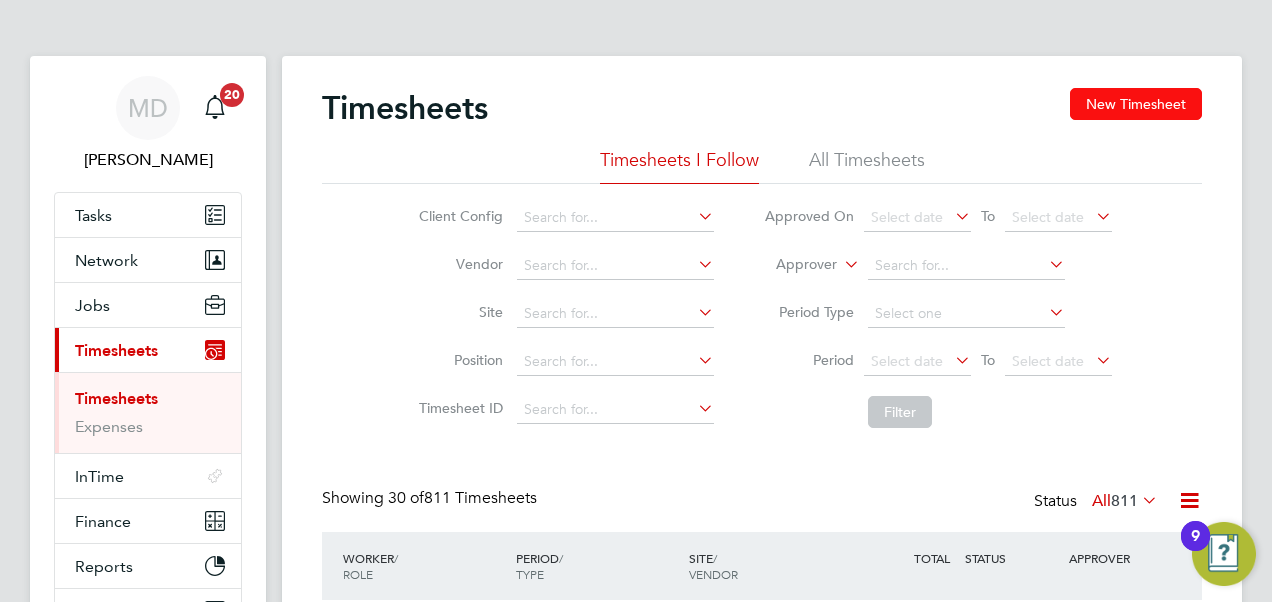 click on "New Timesheet" 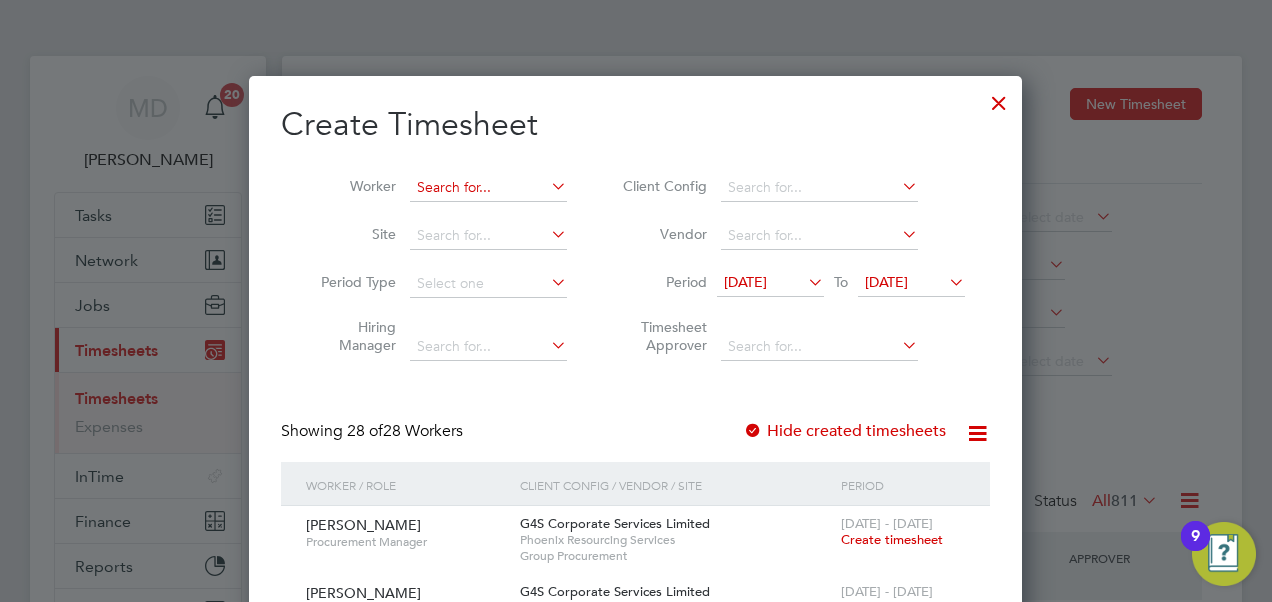 click at bounding box center [488, 188] 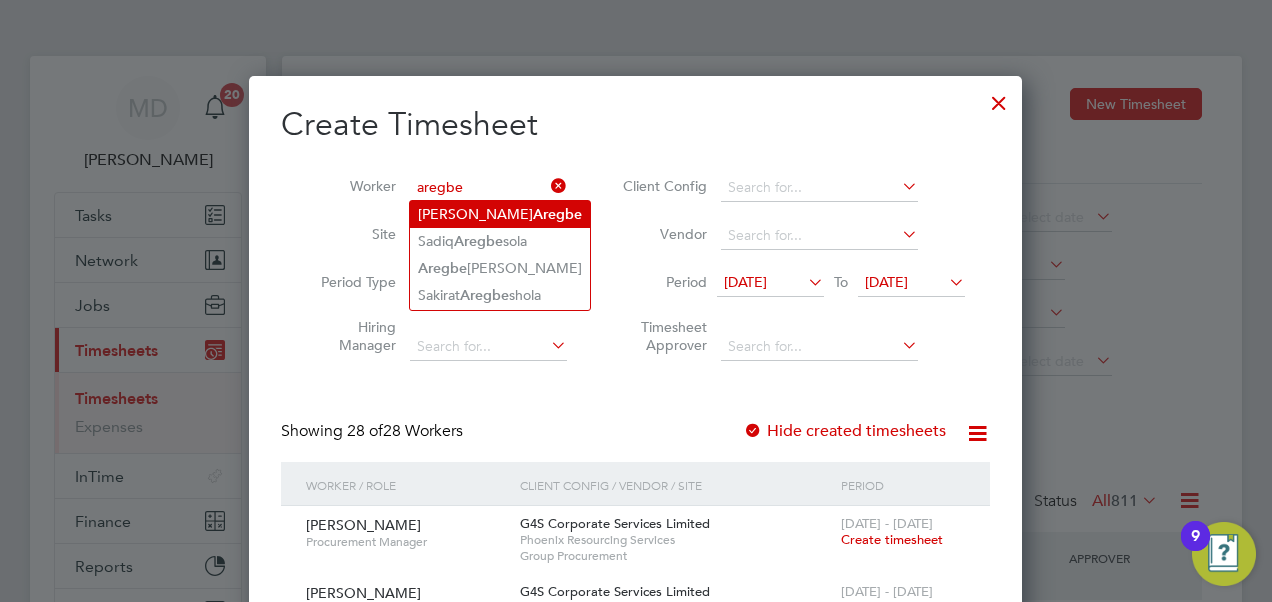 click on "[PERSON_NAME]" 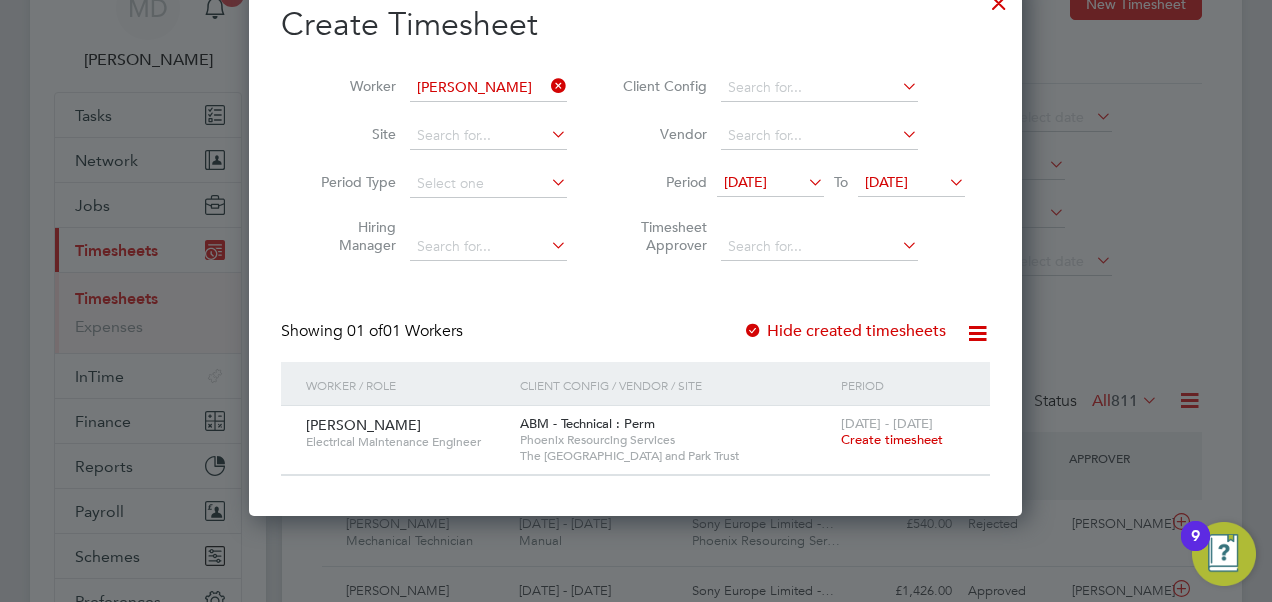 click on "Create timesheet" at bounding box center (892, 439) 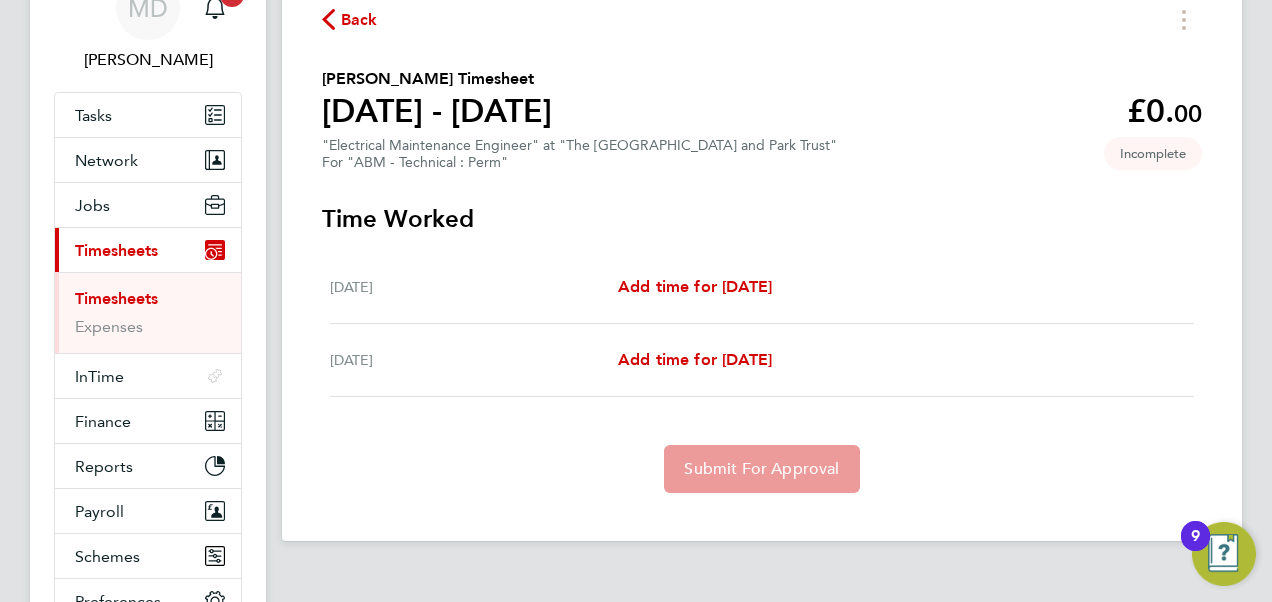click on "Back" 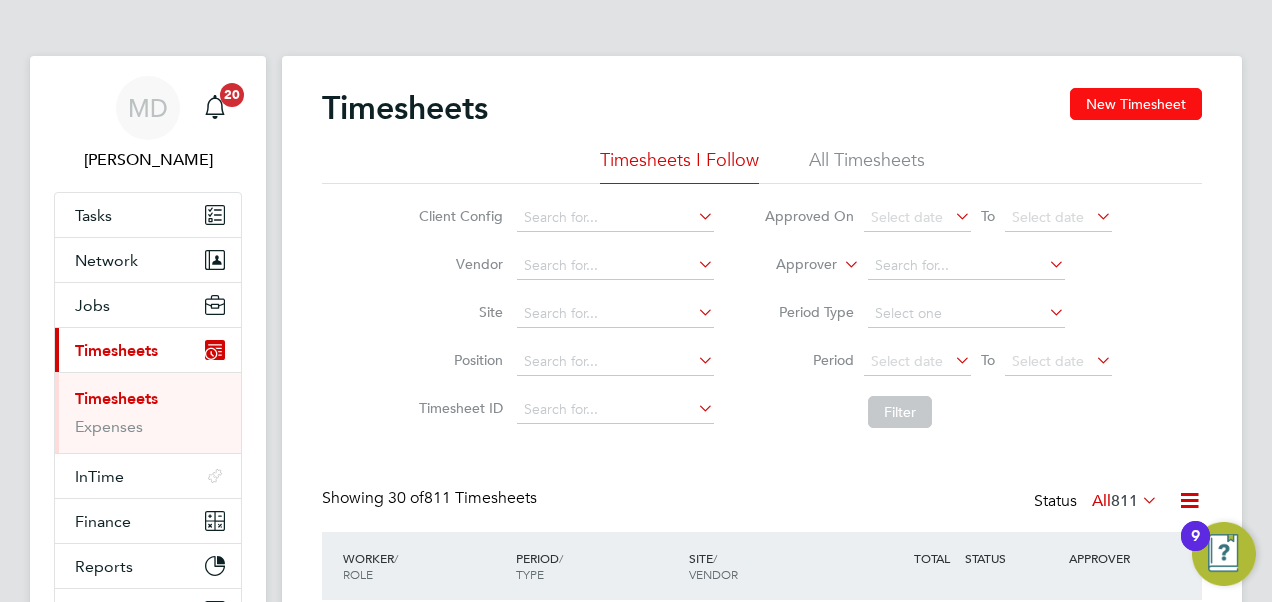 drag, startPoint x: 1156, startPoint y: 96, endPoint x: 1131, endPoint y: 96, distance: 25 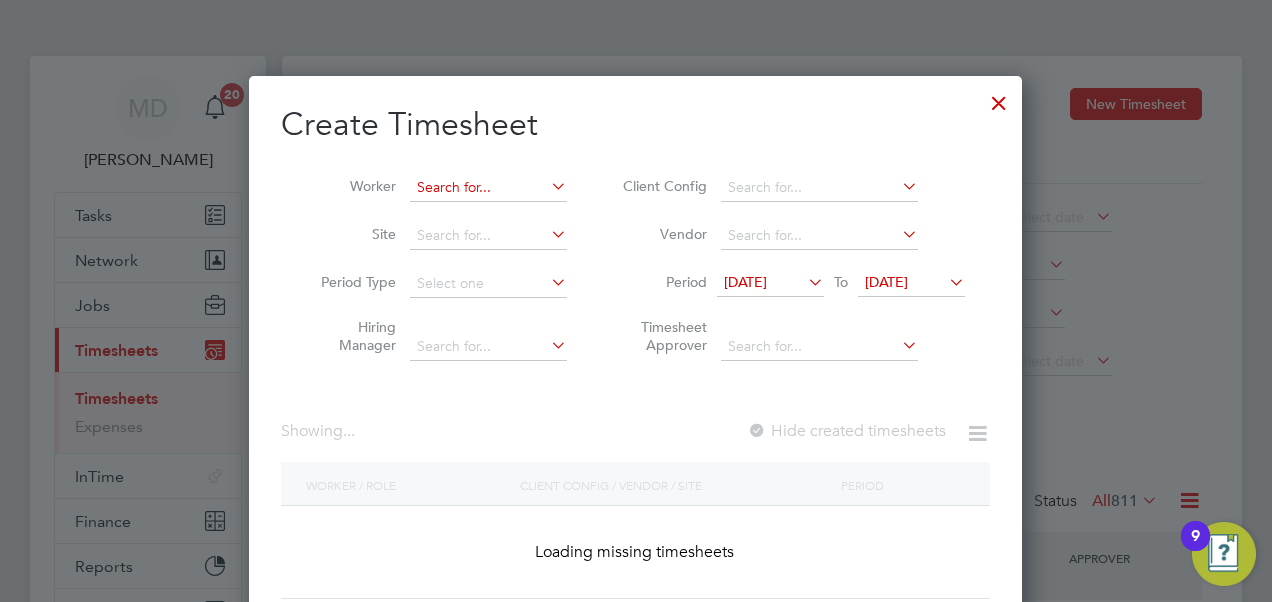 click at bounding box center (488, 188) 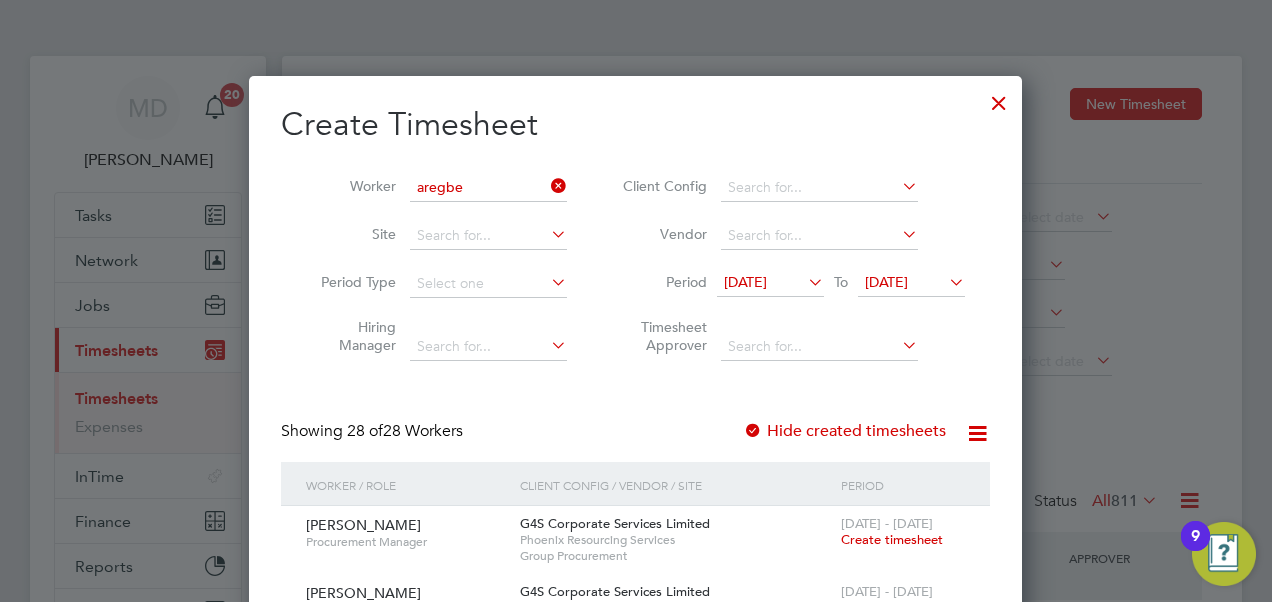click on "Aregbe" 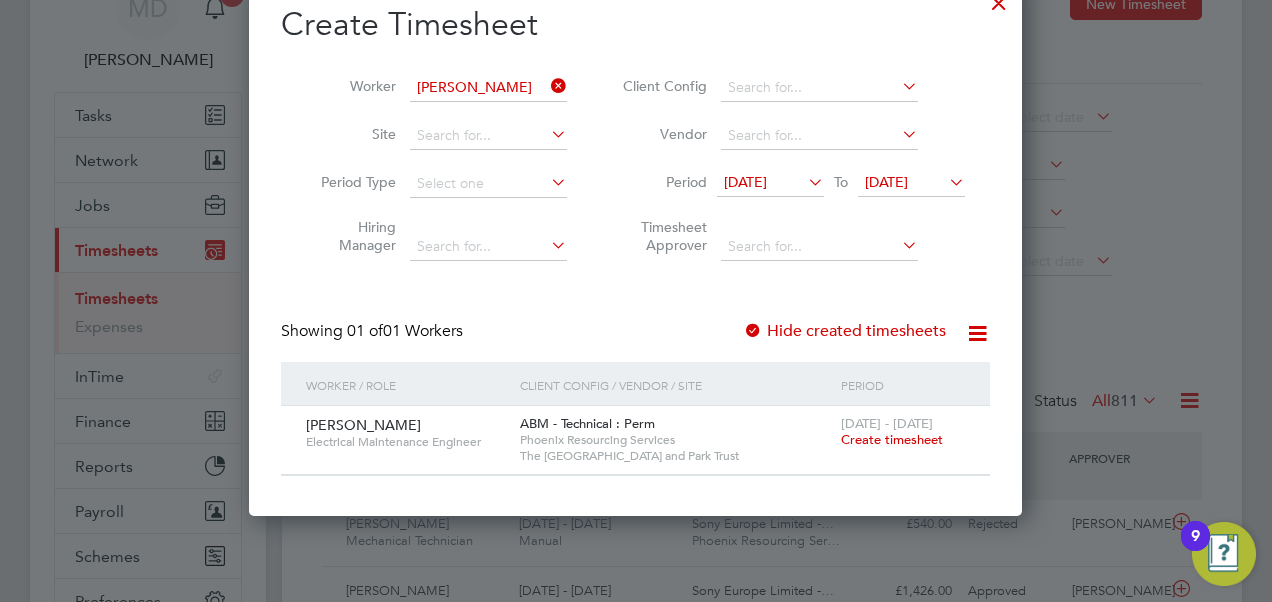 click on "Create timesheet" at bounding box center [892, 439] 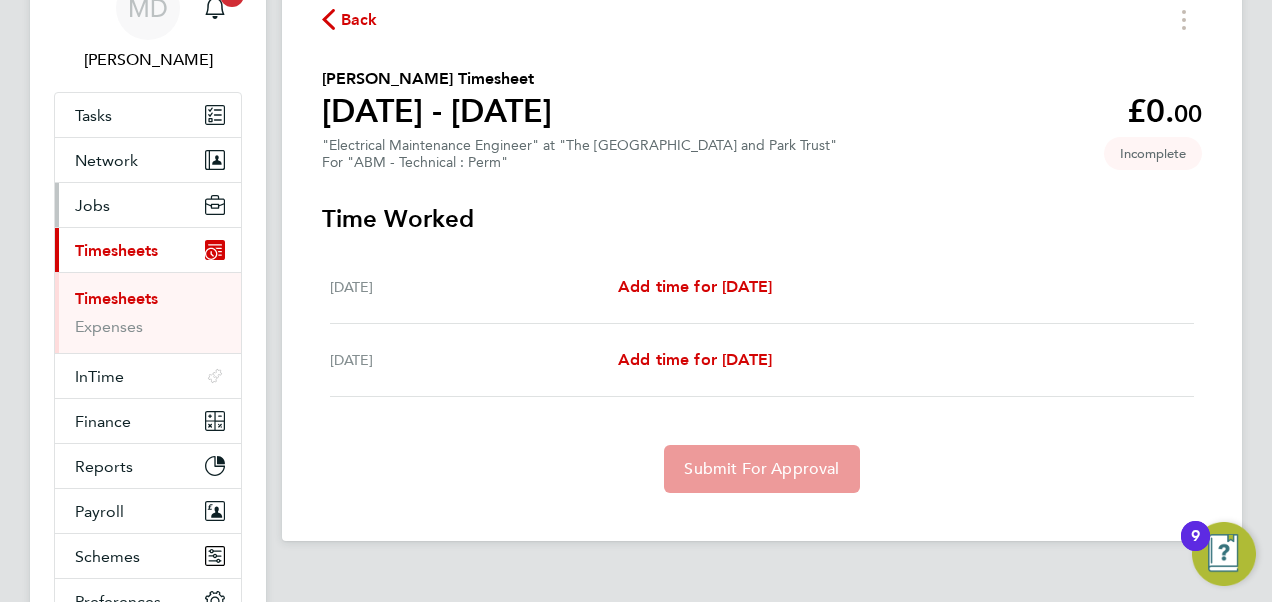 click on "Jobs" at bounding box center [92, 205] 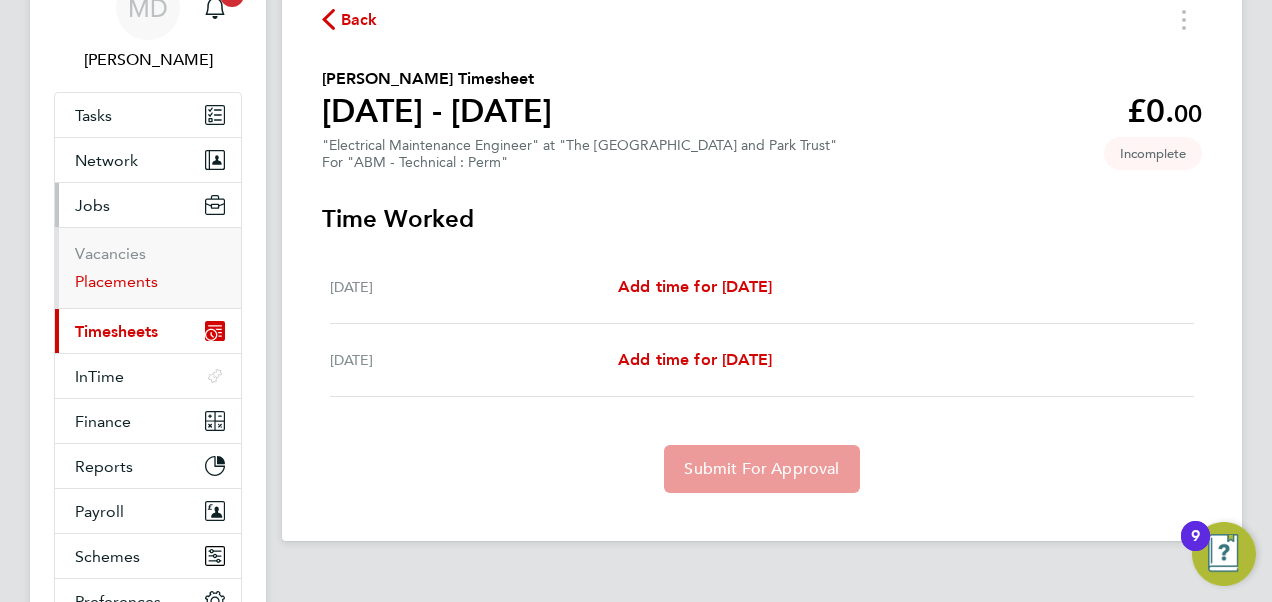 click on "Placements" at bounding box center [116, 281] 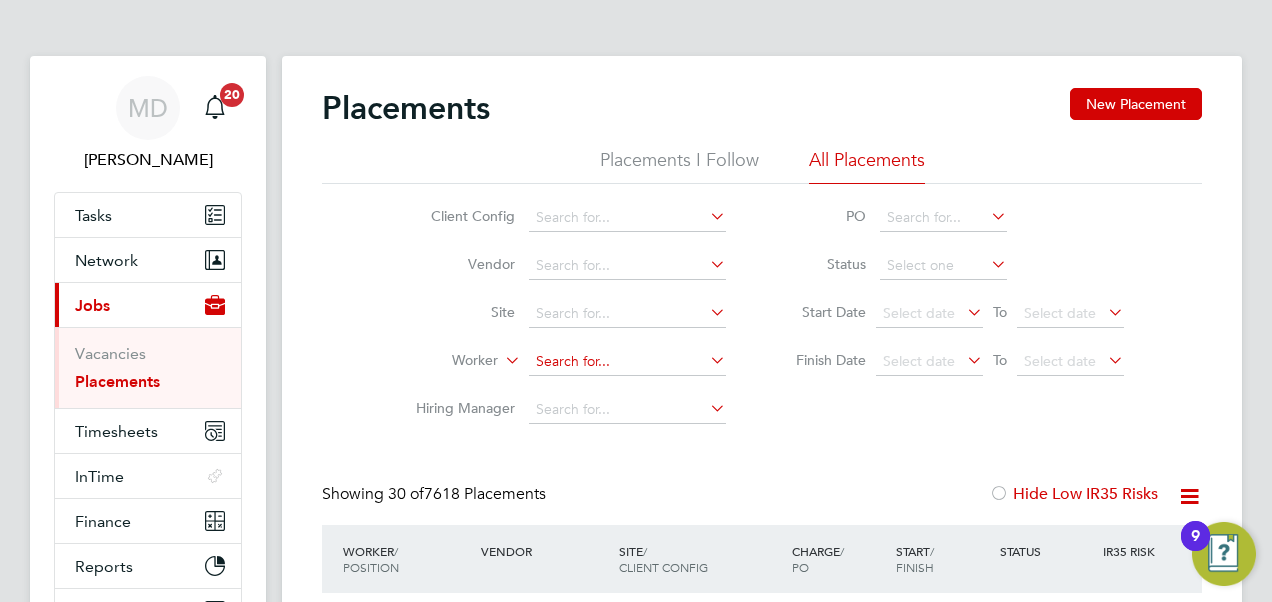 click 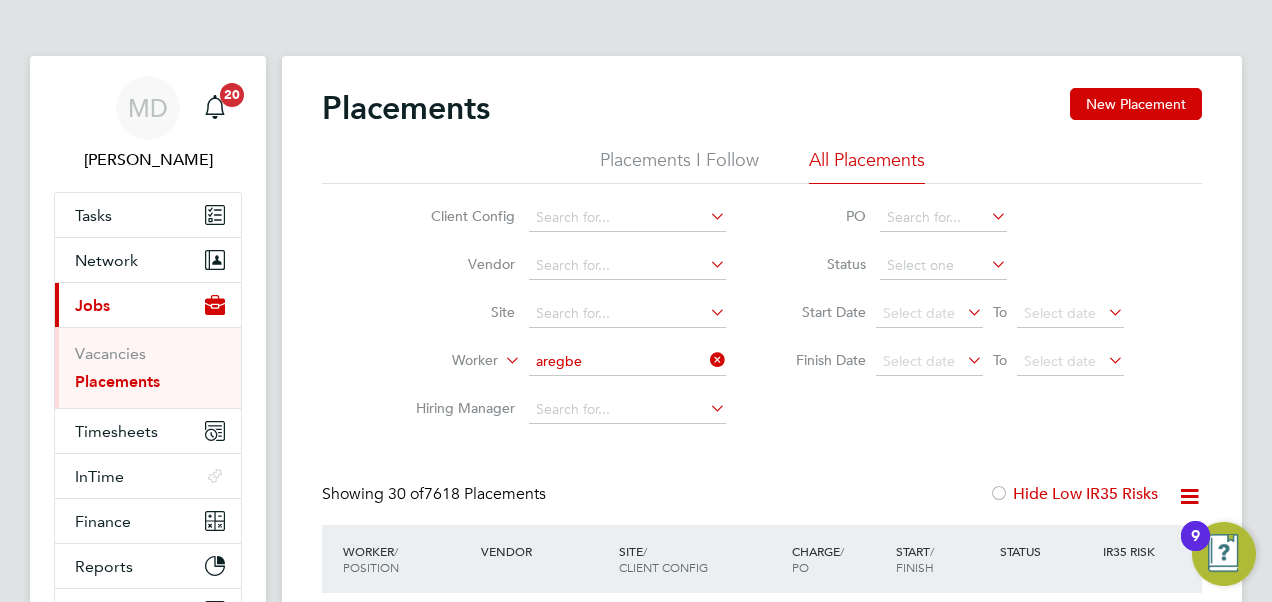 click on "[PERSON_NAME]" 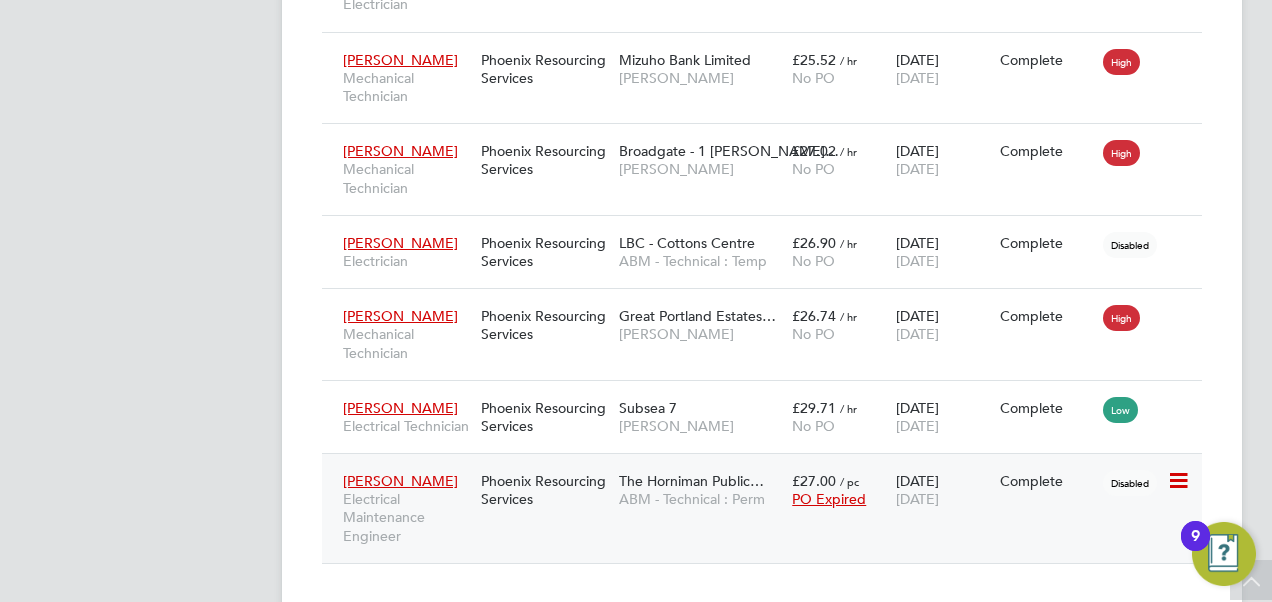 click on "The Horniman Public…" 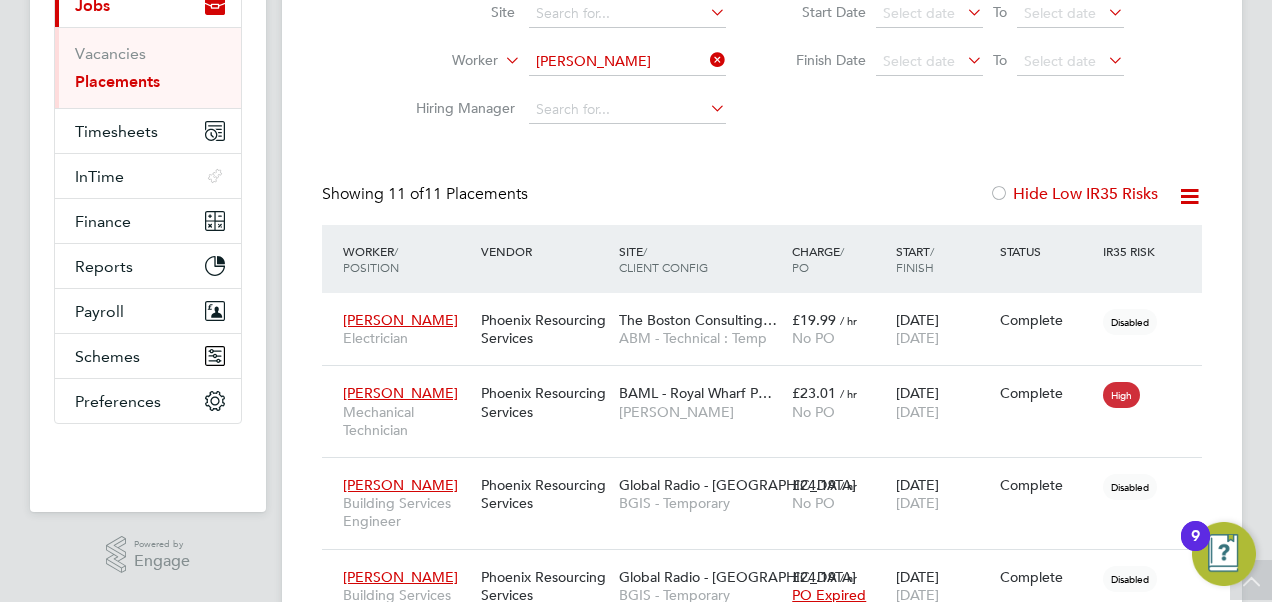scroll, scrollTop: 0, scrollLeft: 0, axis: both 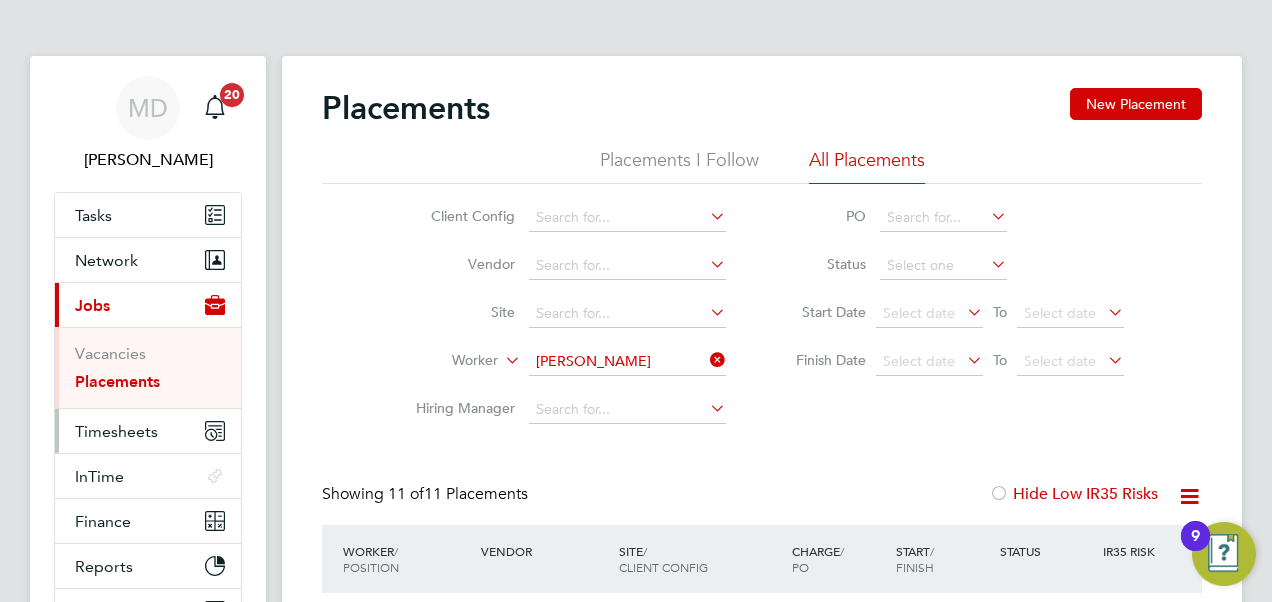click on "Timesheets" at bounding box center (116, 431) 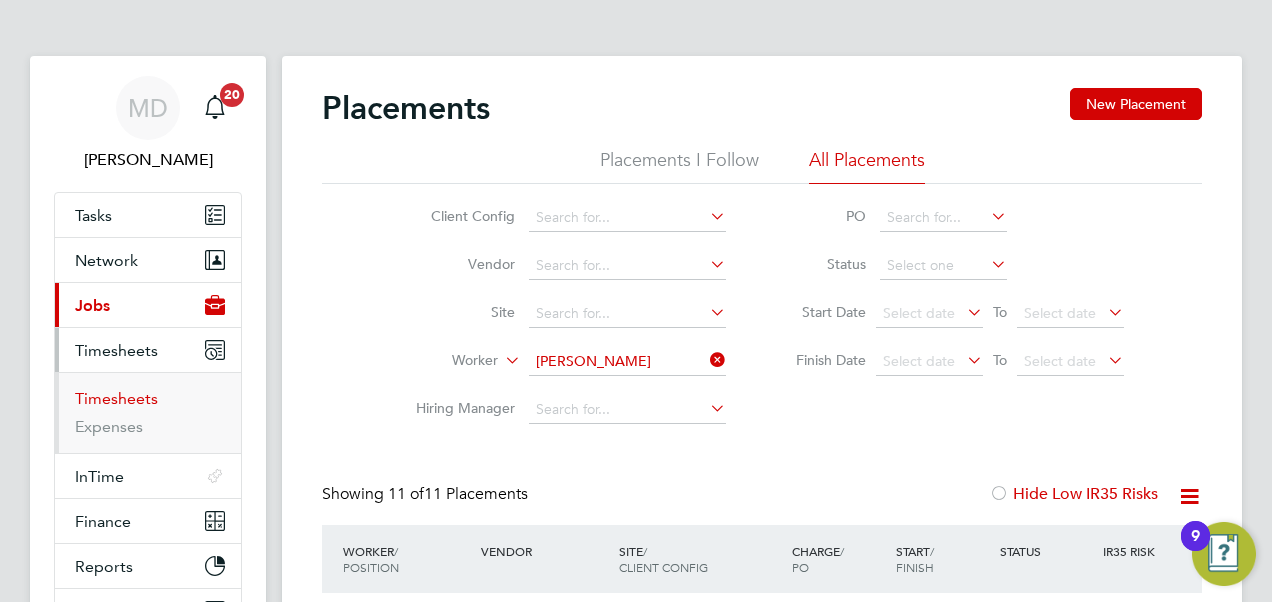 click on "Timesheets" at bounding box center [116, 398] 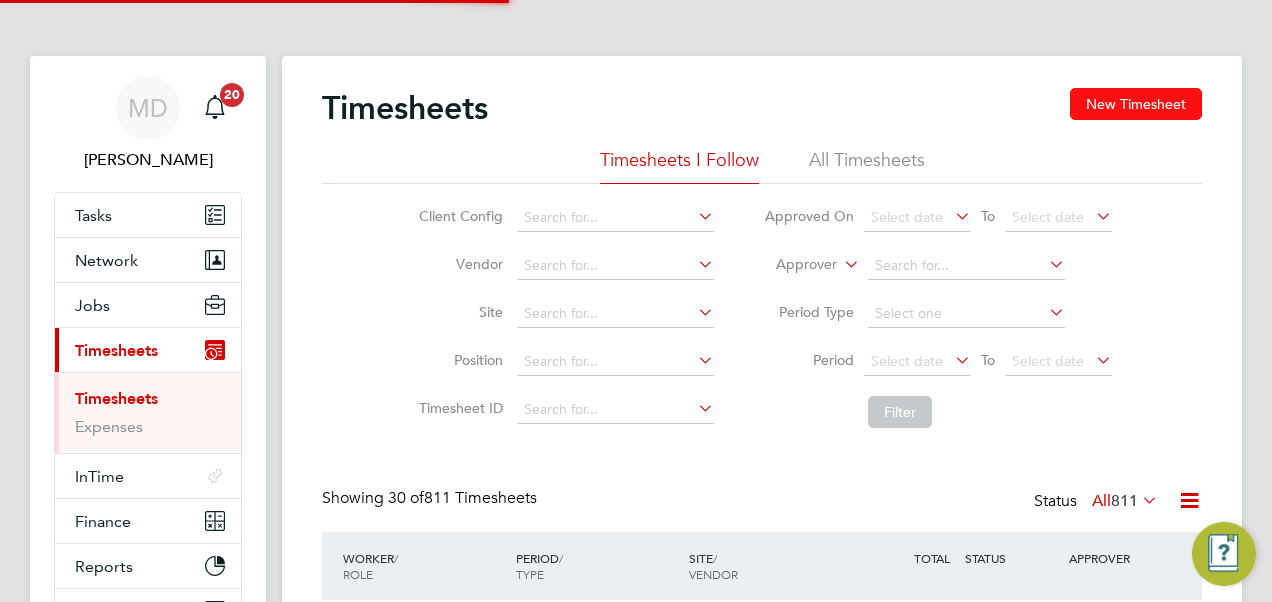 scroll, scrollTop: 10, scrollLeft: 10, axis: both 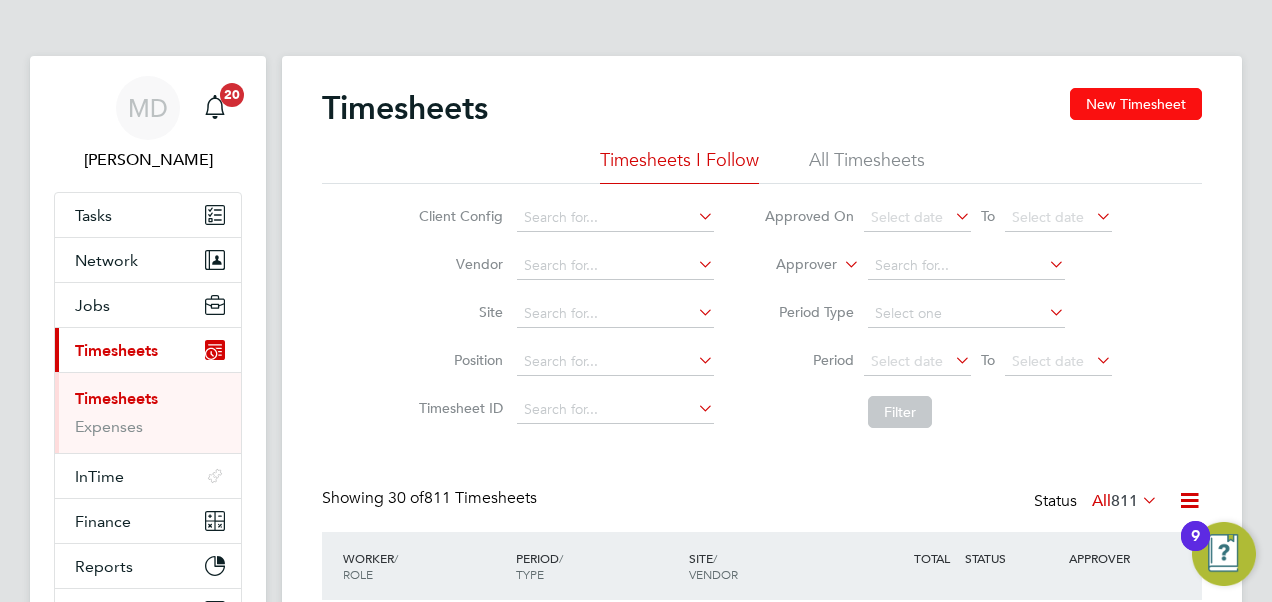click on "New Timesheet" 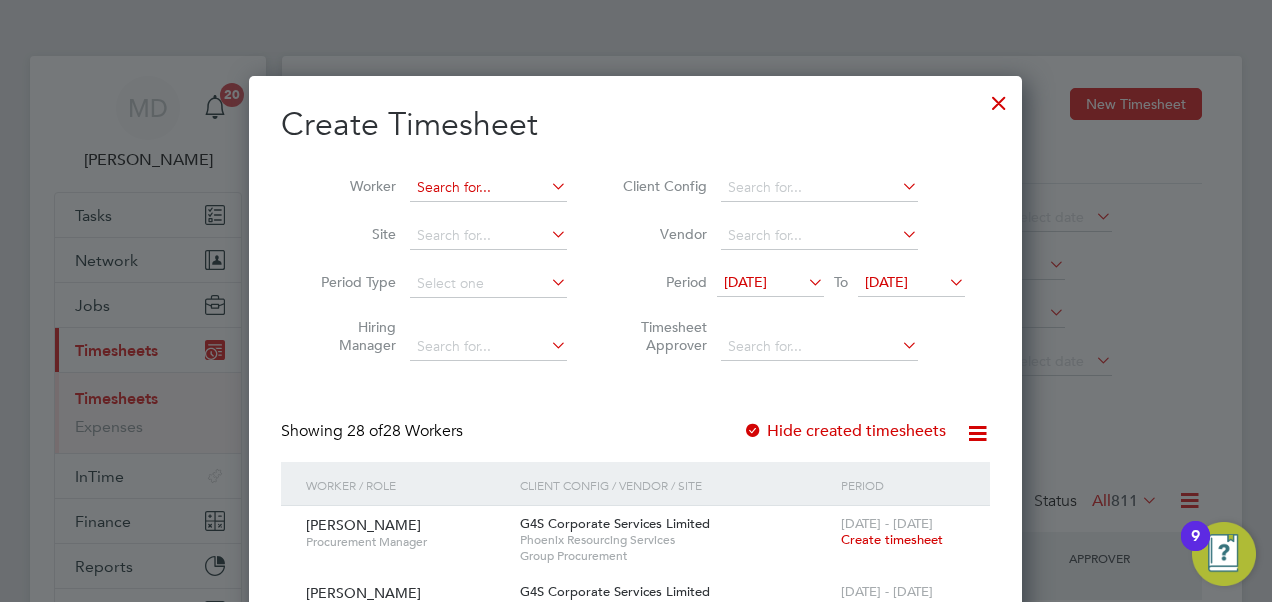 click at bounding box center [488, 188] 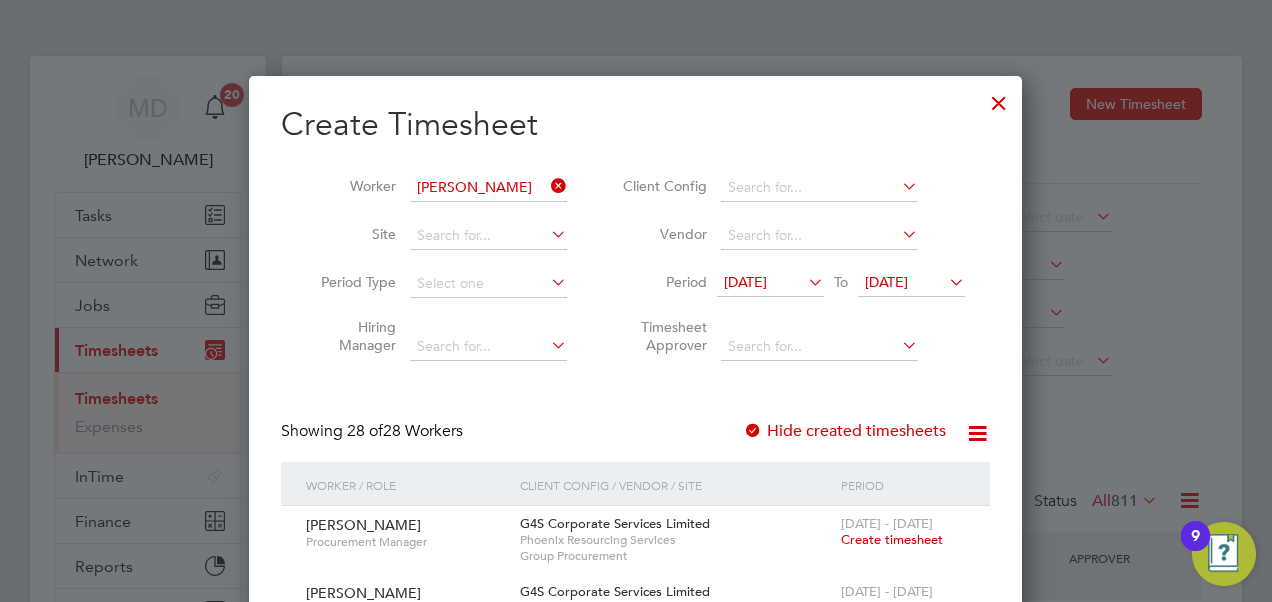 click on "[PERSON_NAME]" 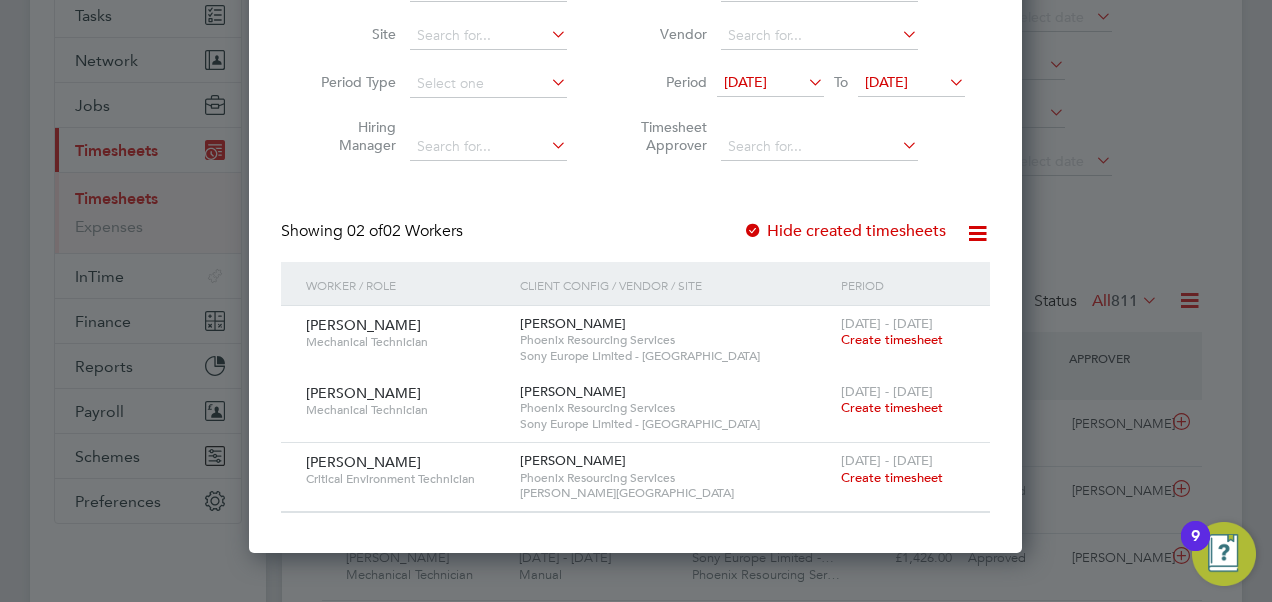 click on "Create timesheet" at bounding box center (892, 477) 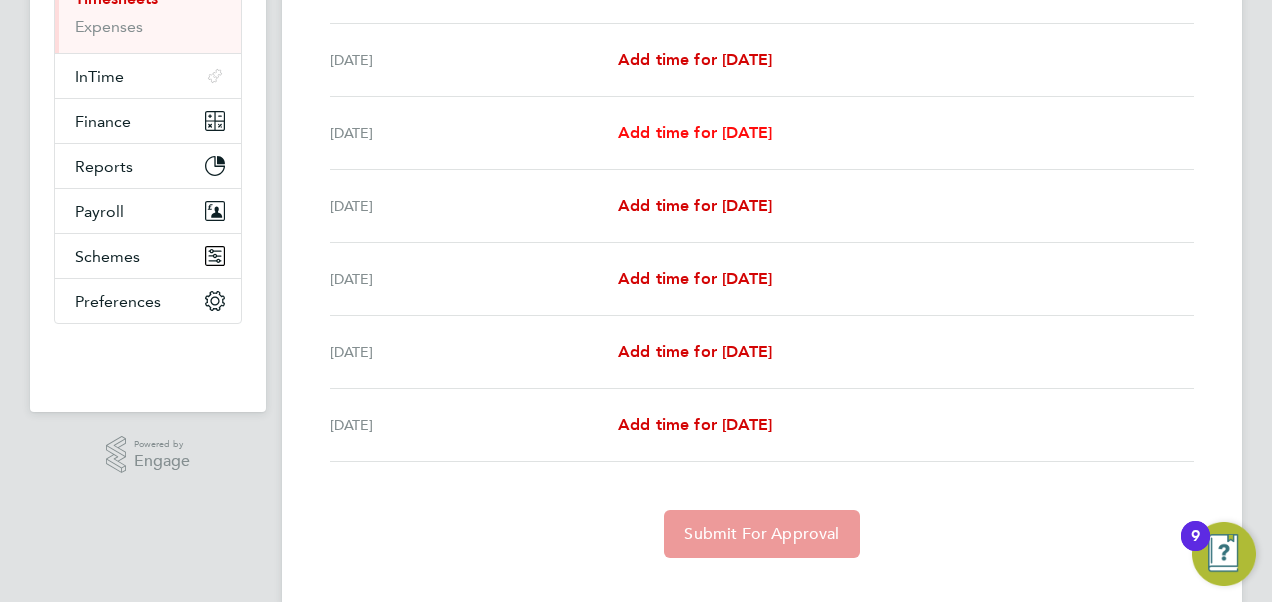 click on "Add time for [DATE]" at bounding box center [695, 132] 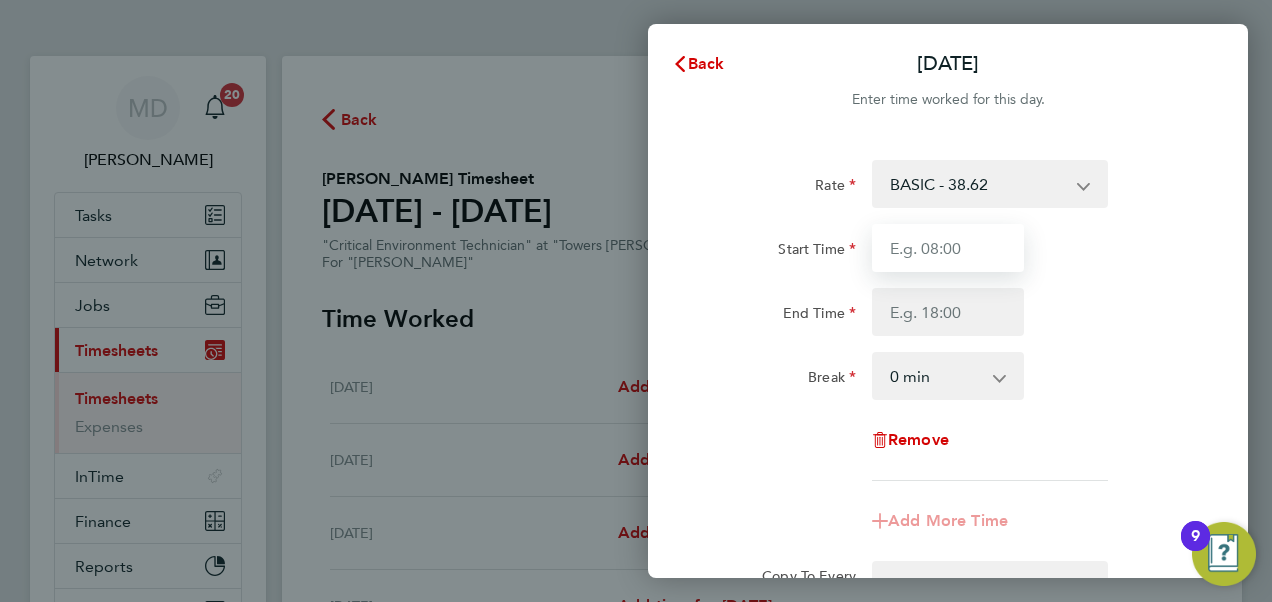 click on "Start Time" at bounding box center (948, 248) 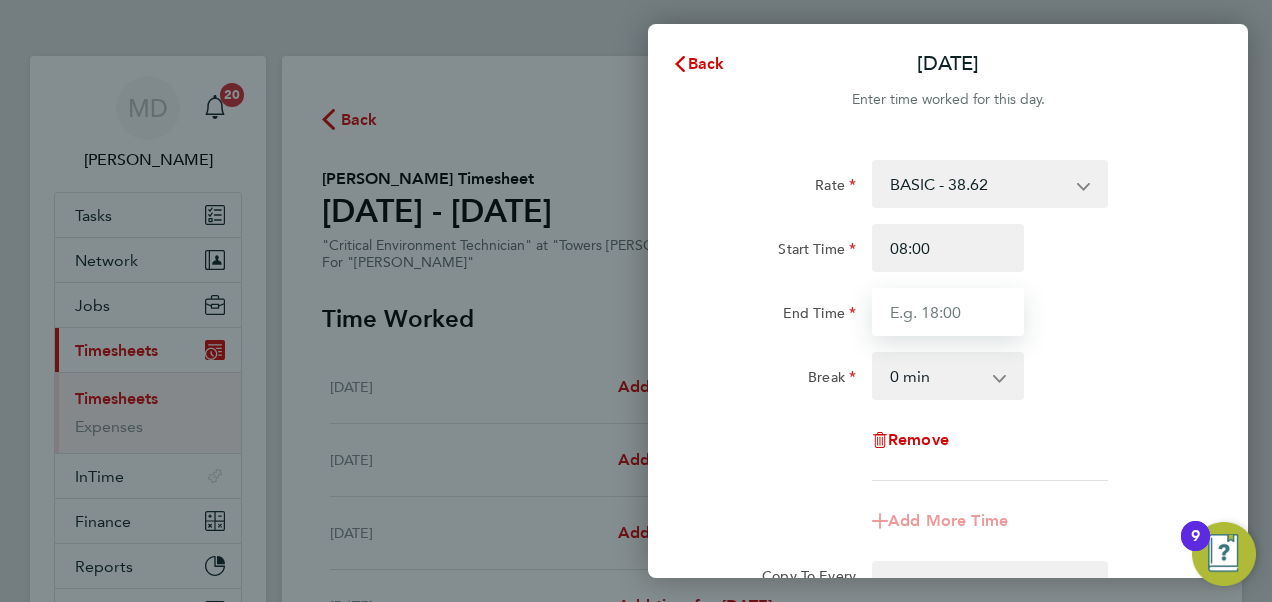 type on "17:00" 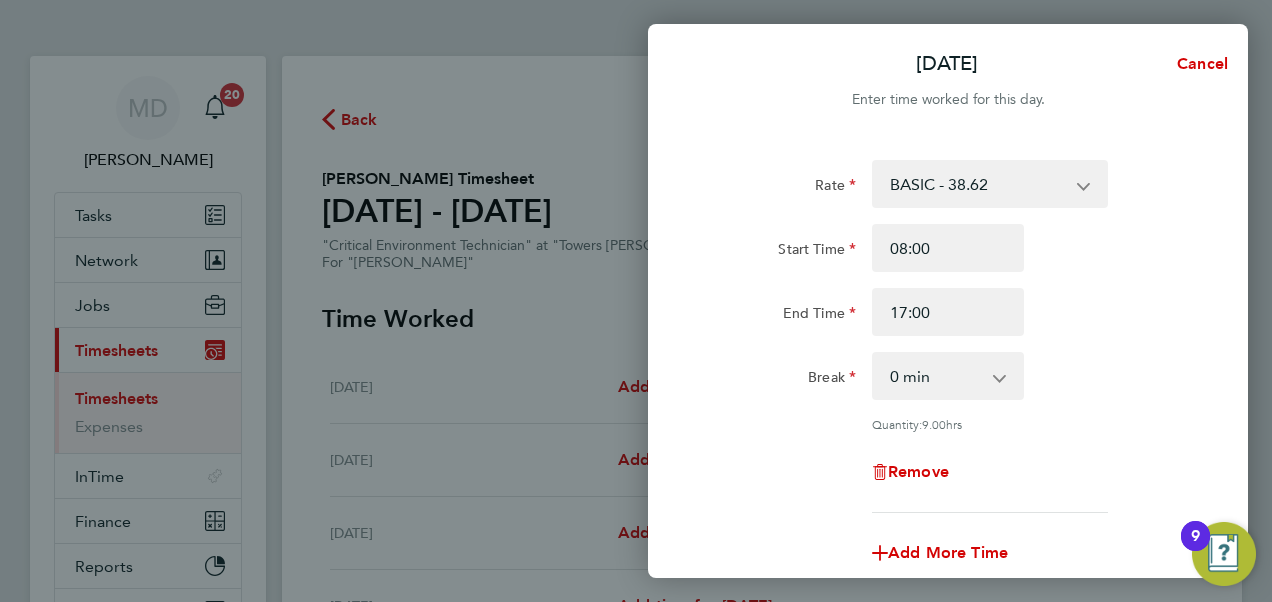 click on "0 min   15 min   30 min   45 min   60 min   75 min   90 min" at bounding box center (936, 376) 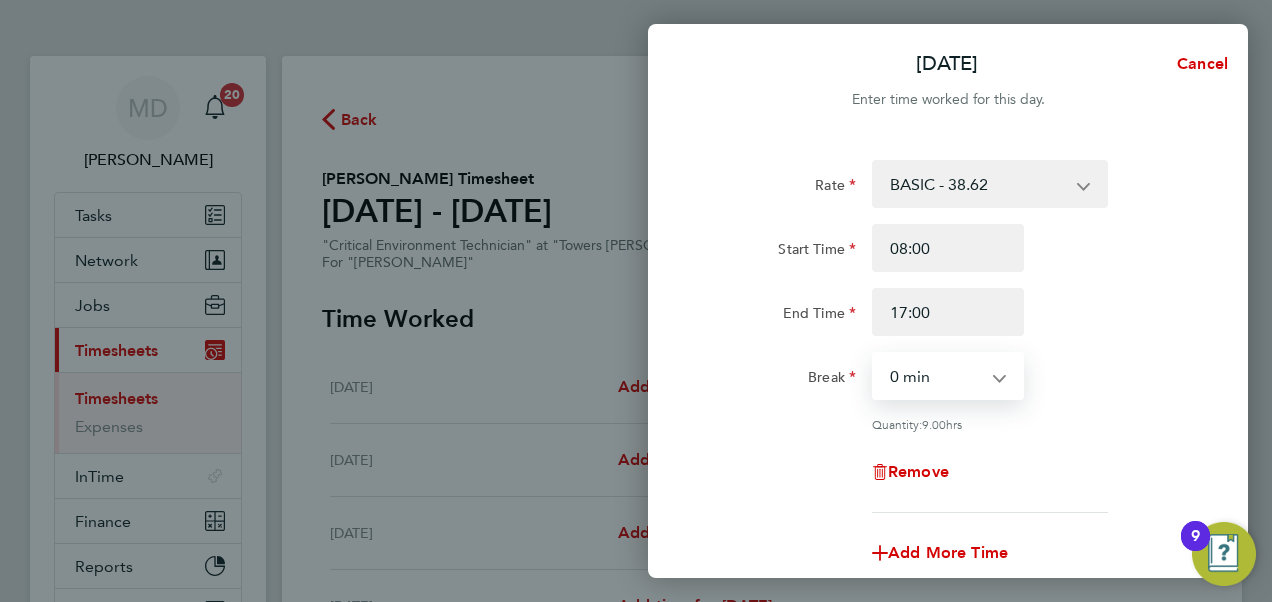 select on "60" 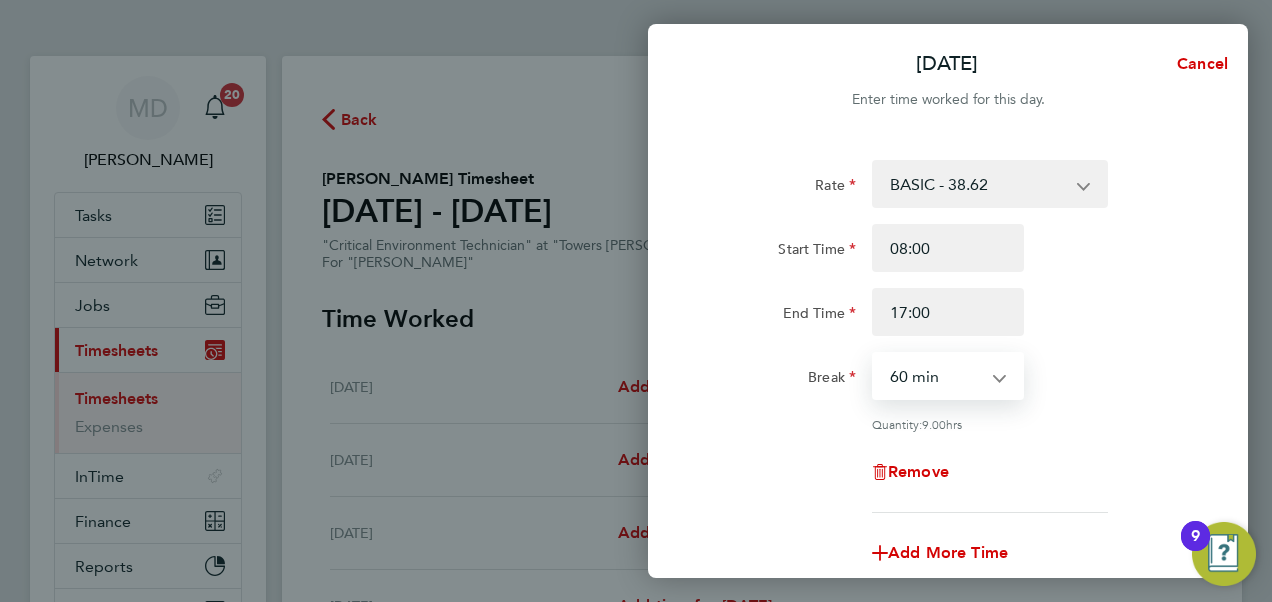 click on "0 min   15 min   30 min   45 min   60 min   75 min   90 min" at bounding box center (936, 376) 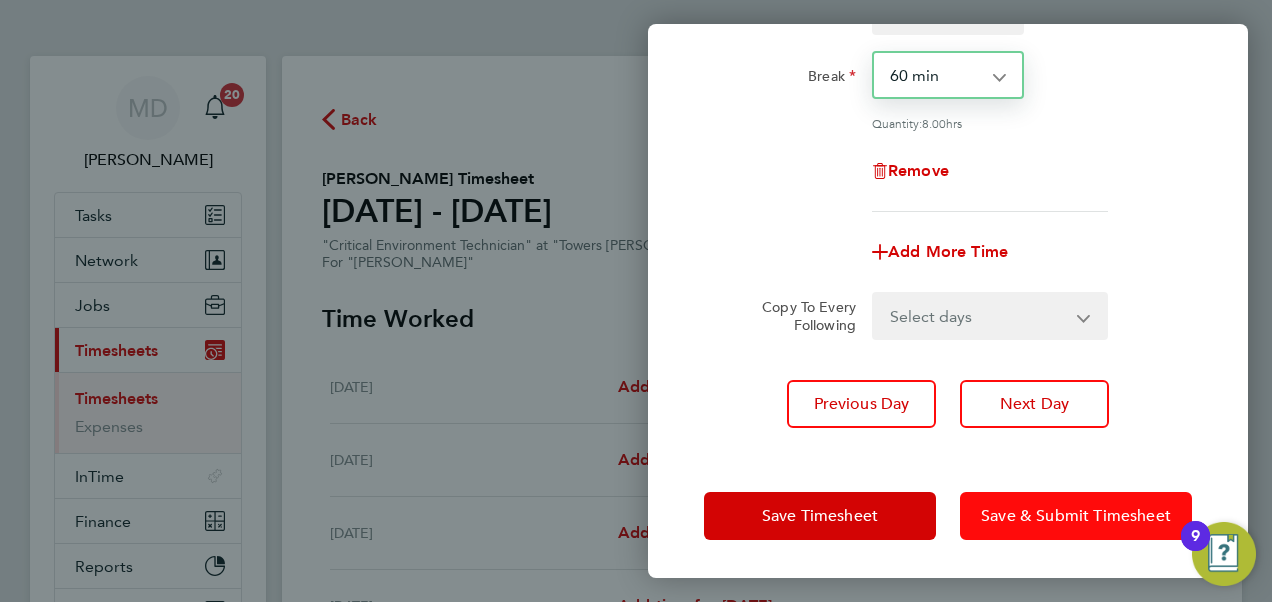 click on "Save & Submit Timesheet" 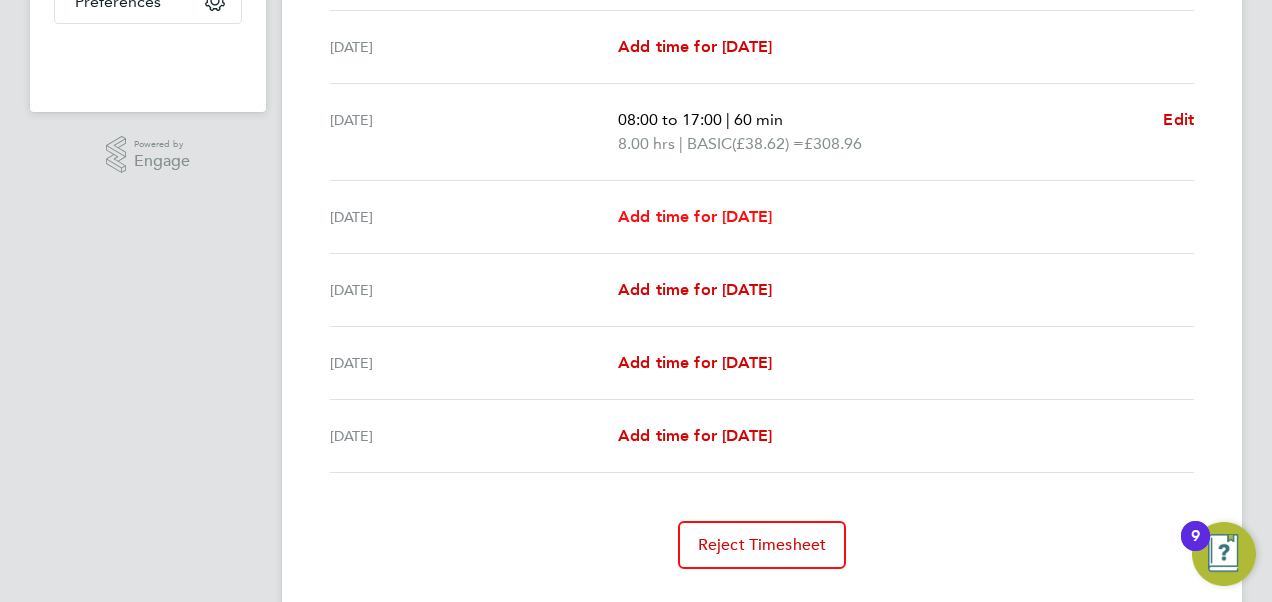 click on "Add time for [DATE]" at bounding box center (695, 216) 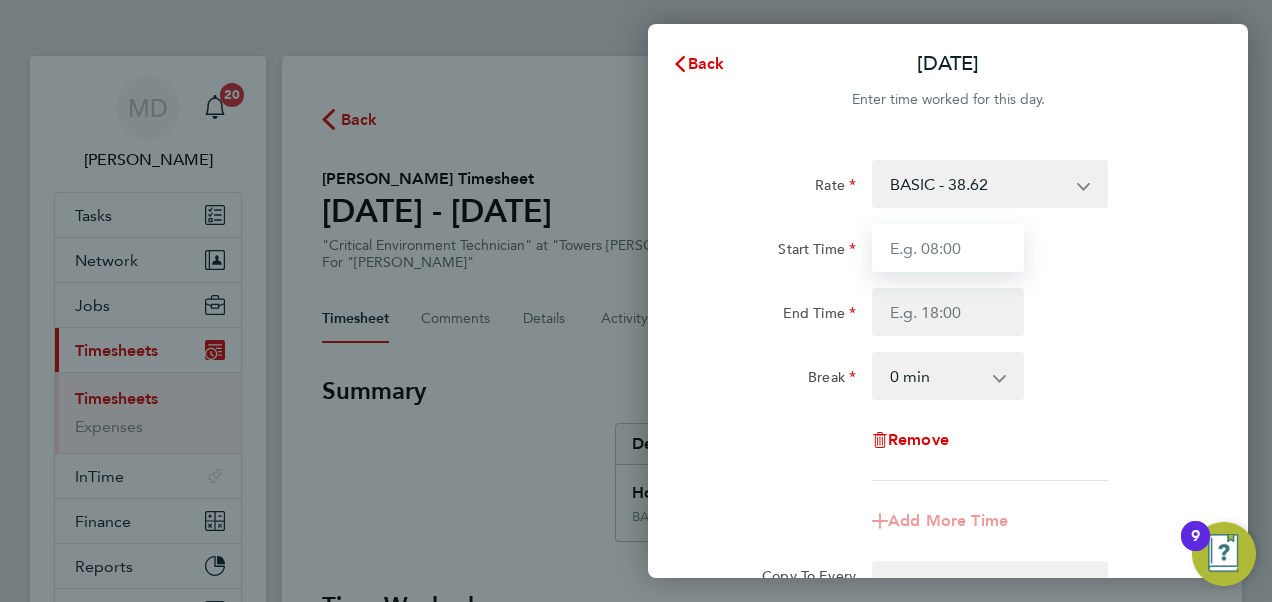 click on "Start Time" at bounding box center (948, 248) 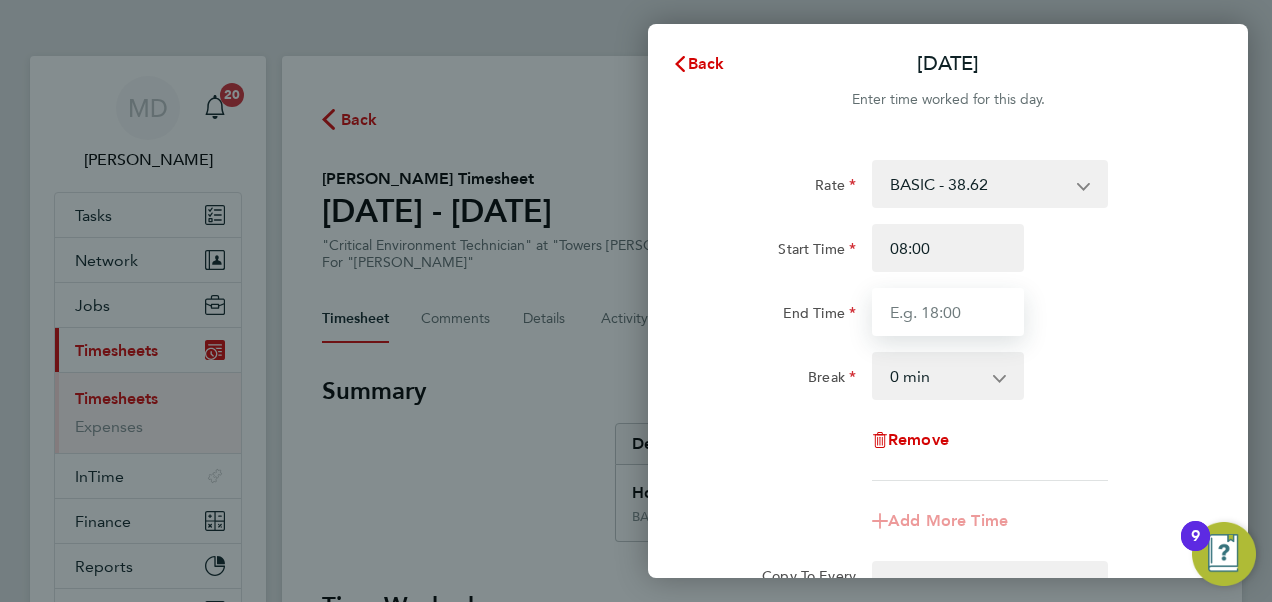 type on "17:00" 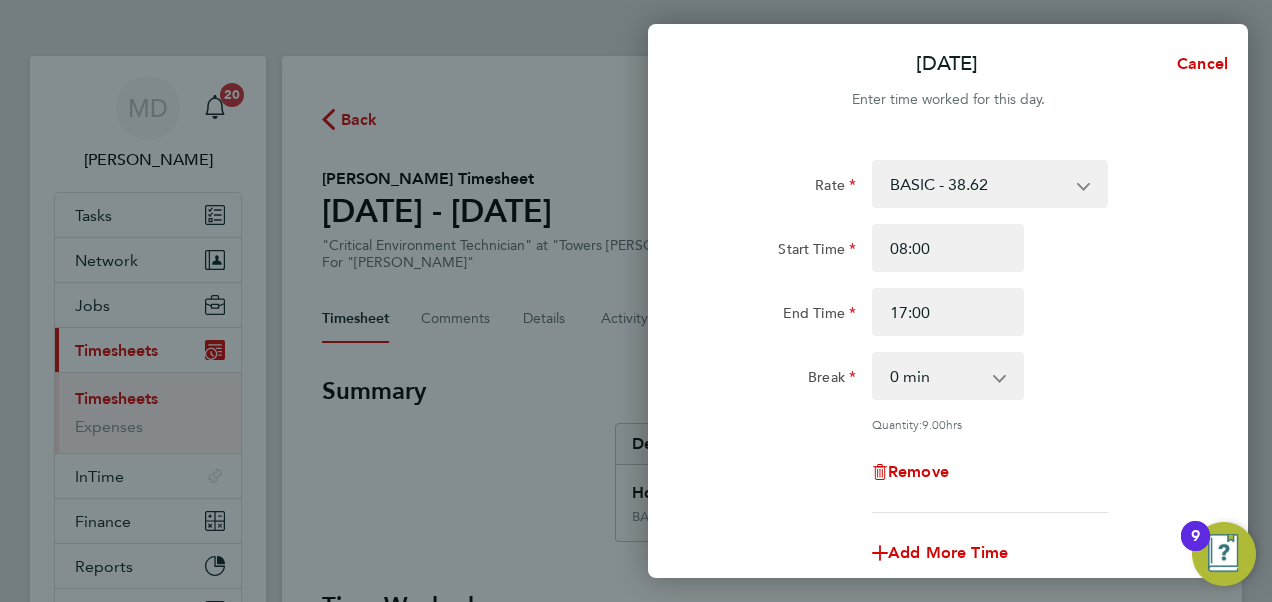 drag, startPoint x: 932, startPoint y: 376, endPoint x: 928, endPoint y: 388, distance: 12.649111 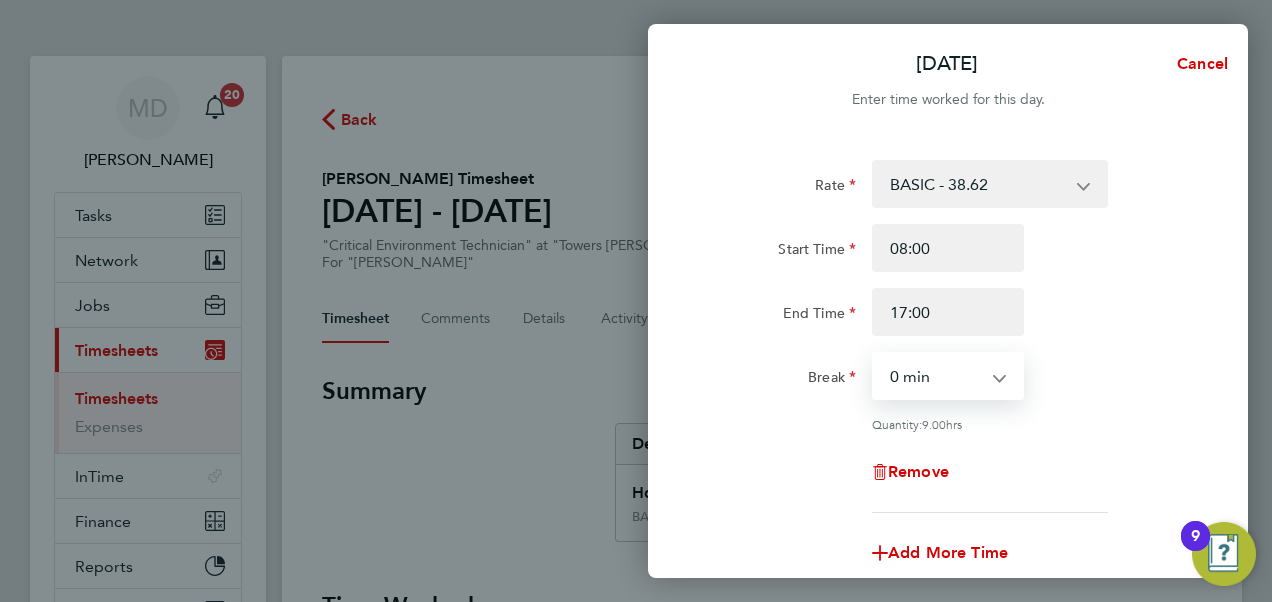 select on "60" 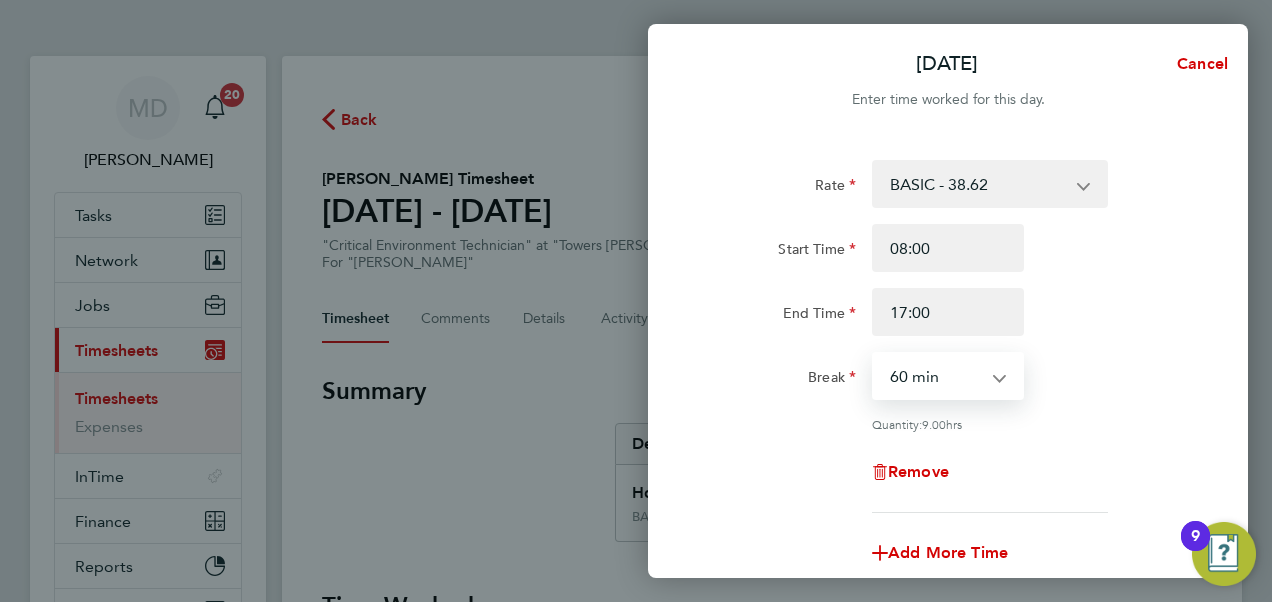 click on "0 min   15 min   30 min   45 min   60 min   75 min   90 min" at bounding box center (936, 376) 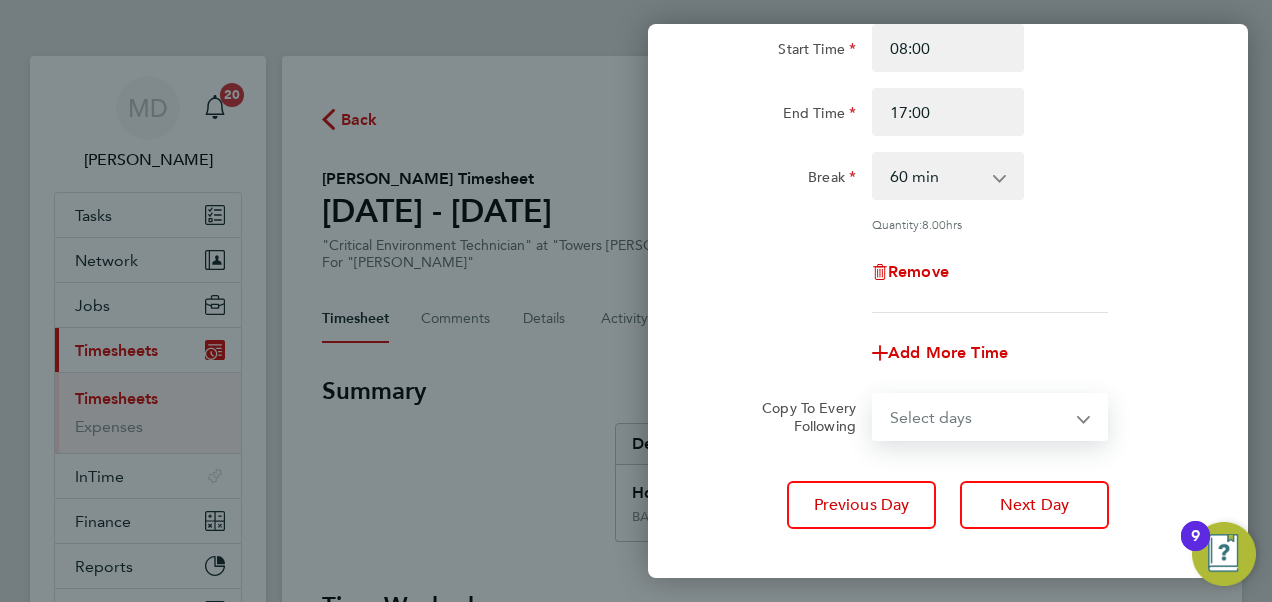 click on "Select days   Day   [DATE]   [DATE]   [DATE]" at bounding box center [979, 417] 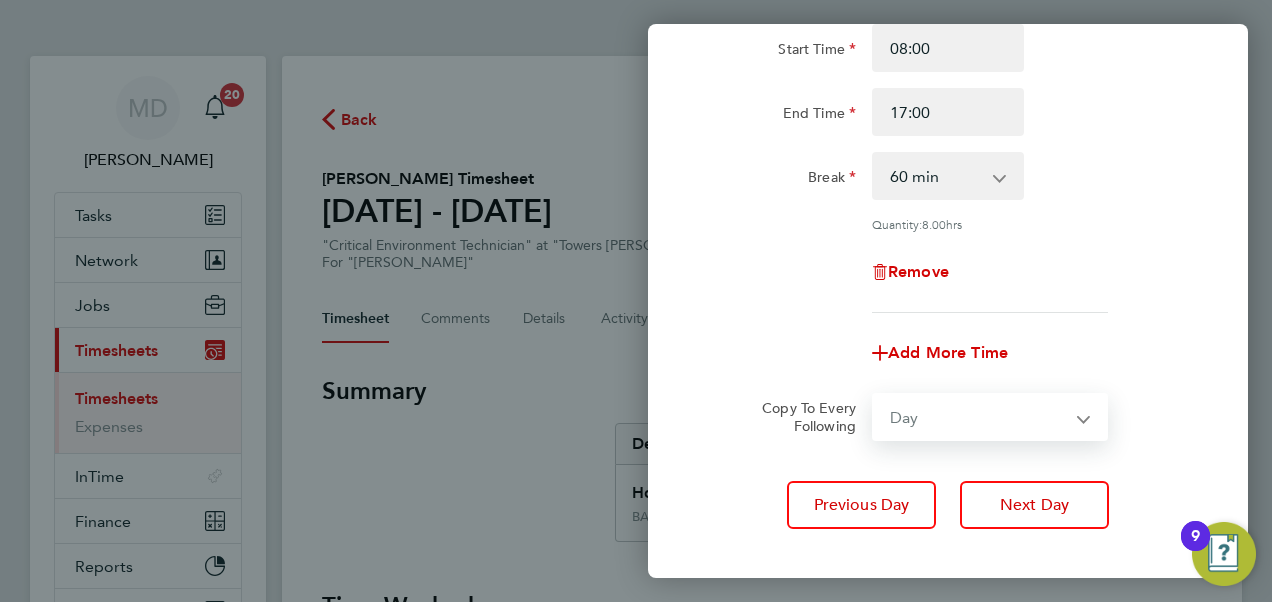 click on "Select days   Day   [DATE]   [DATE]   [DATE]" at bounding box center [979, 417] 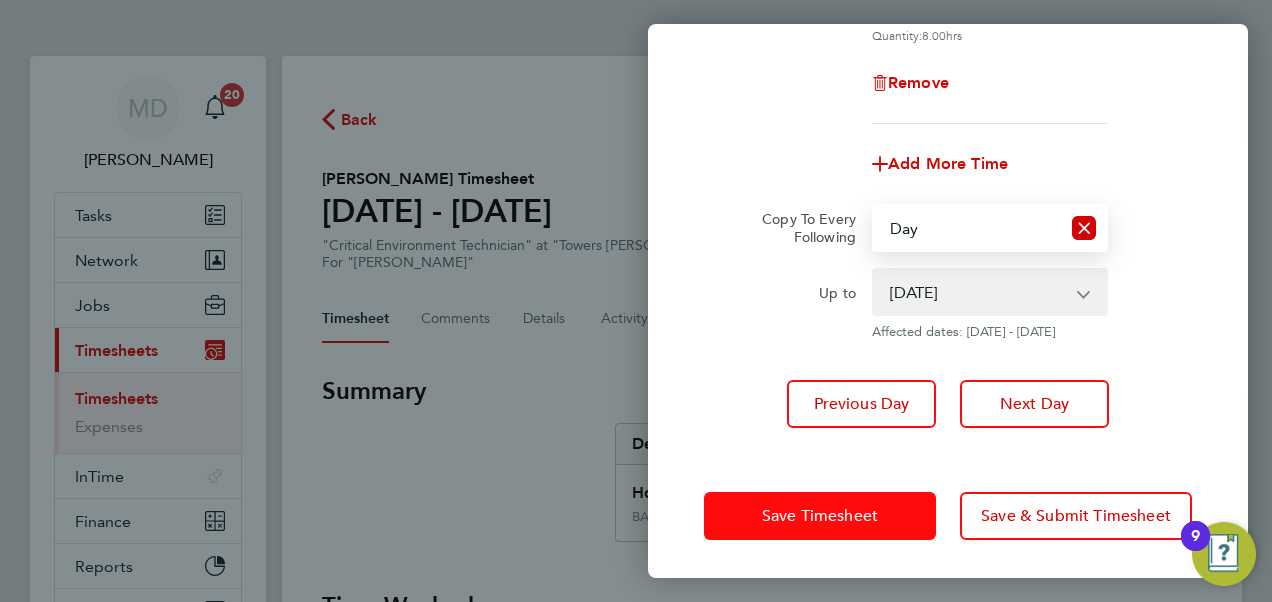 click on "Save Timesheet" 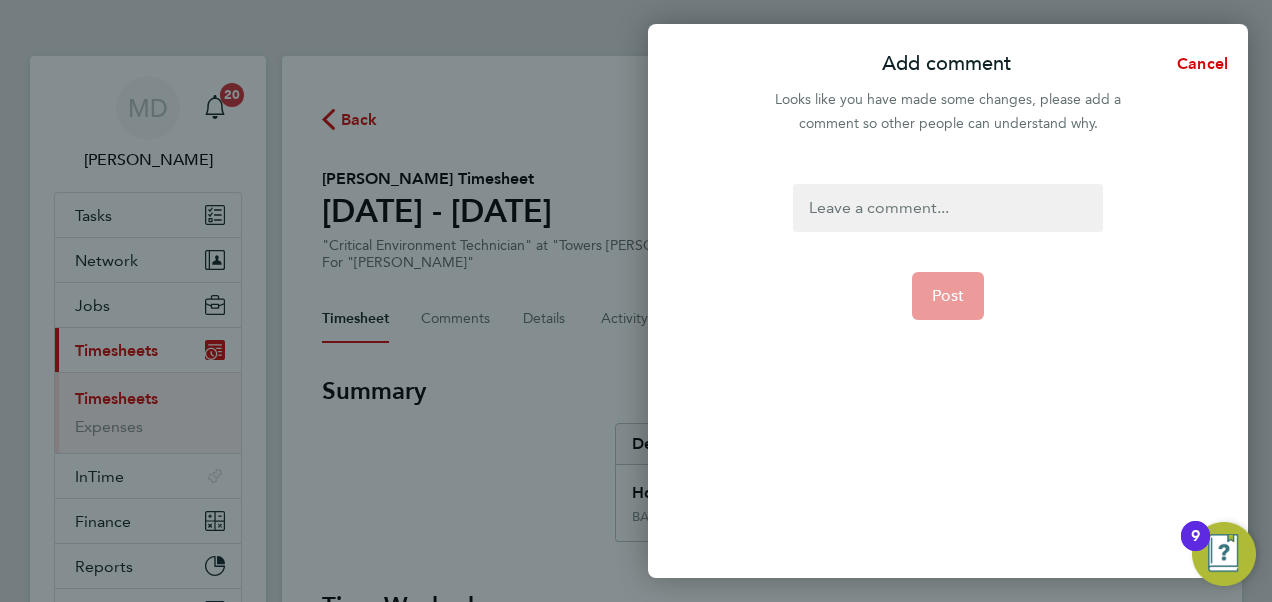 click at bounding box center [947, 208] 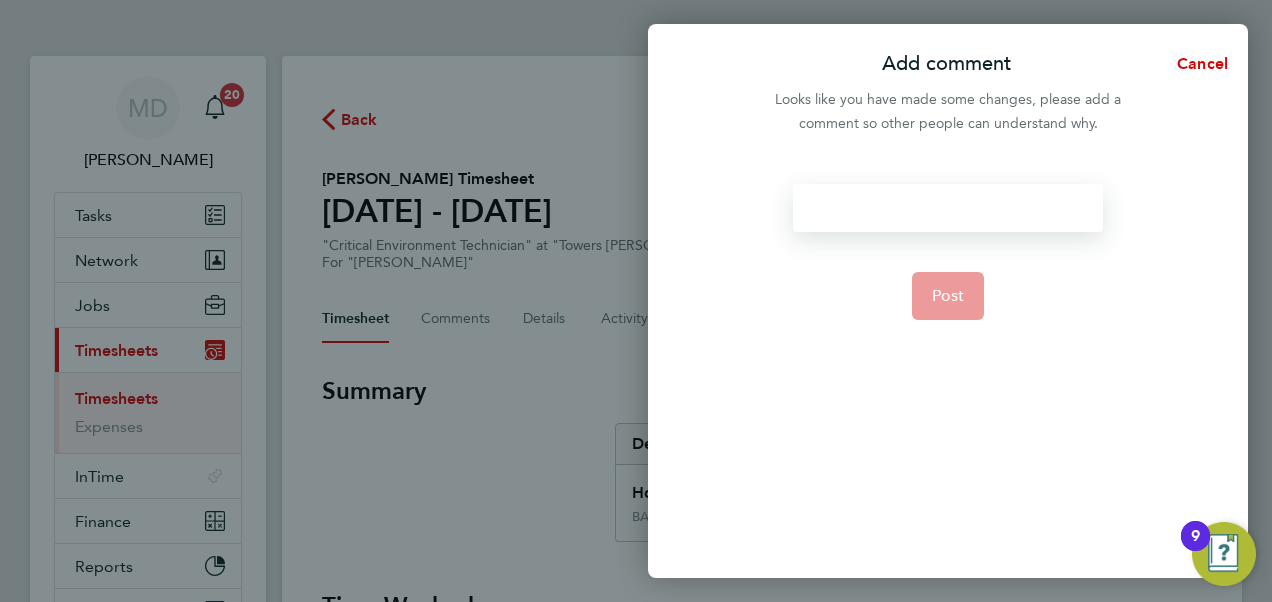 click at bounding box center [947, 208] 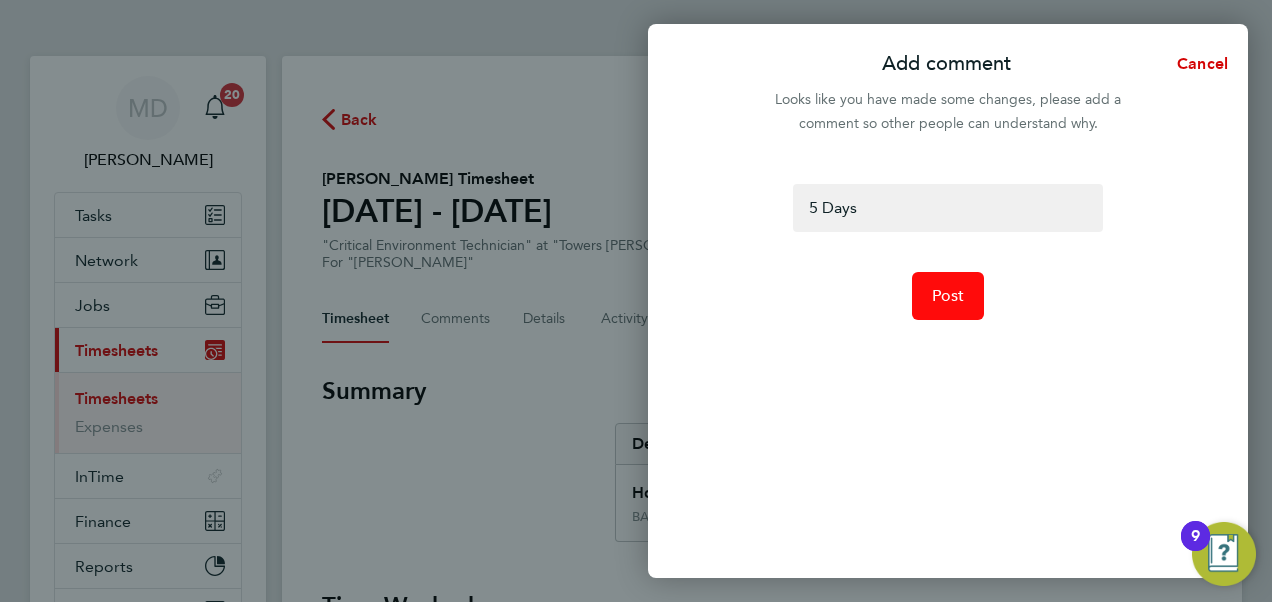 click on "Post" 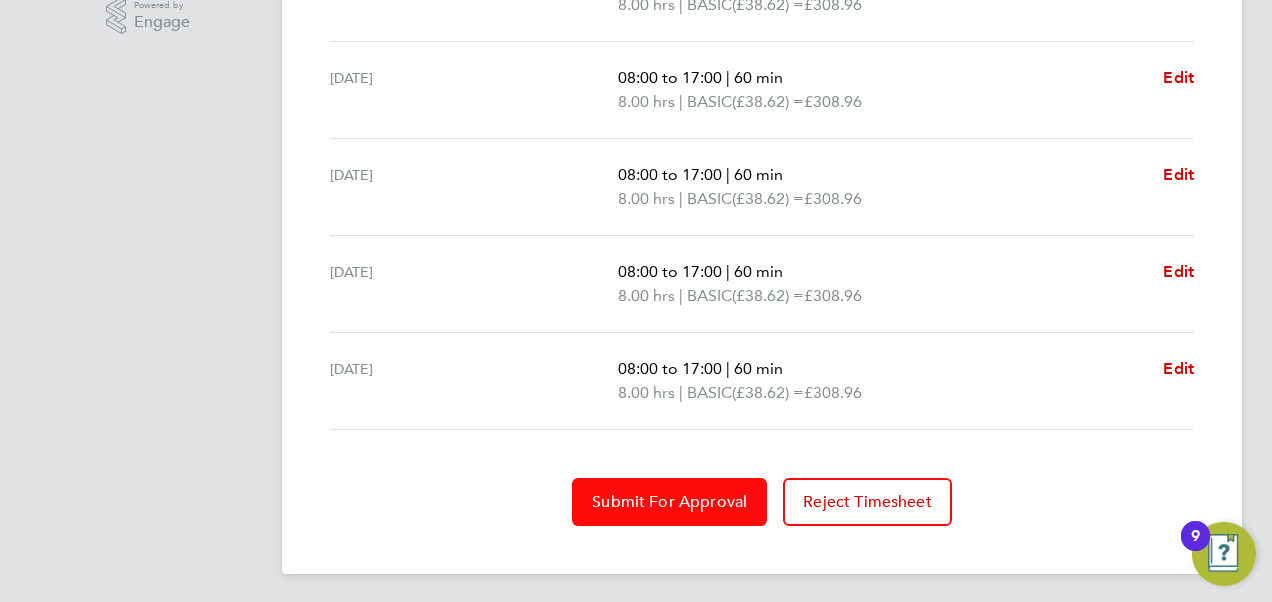 click on "Submit For Approval" 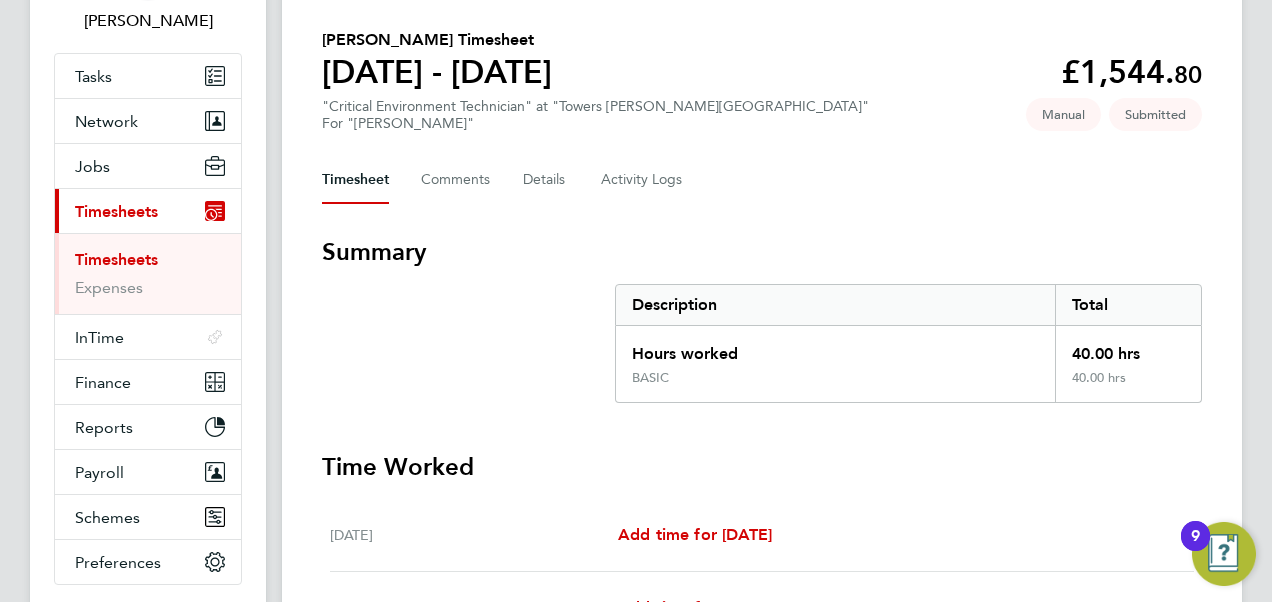 click on "Timesheets" at bounding box center (116, 259) 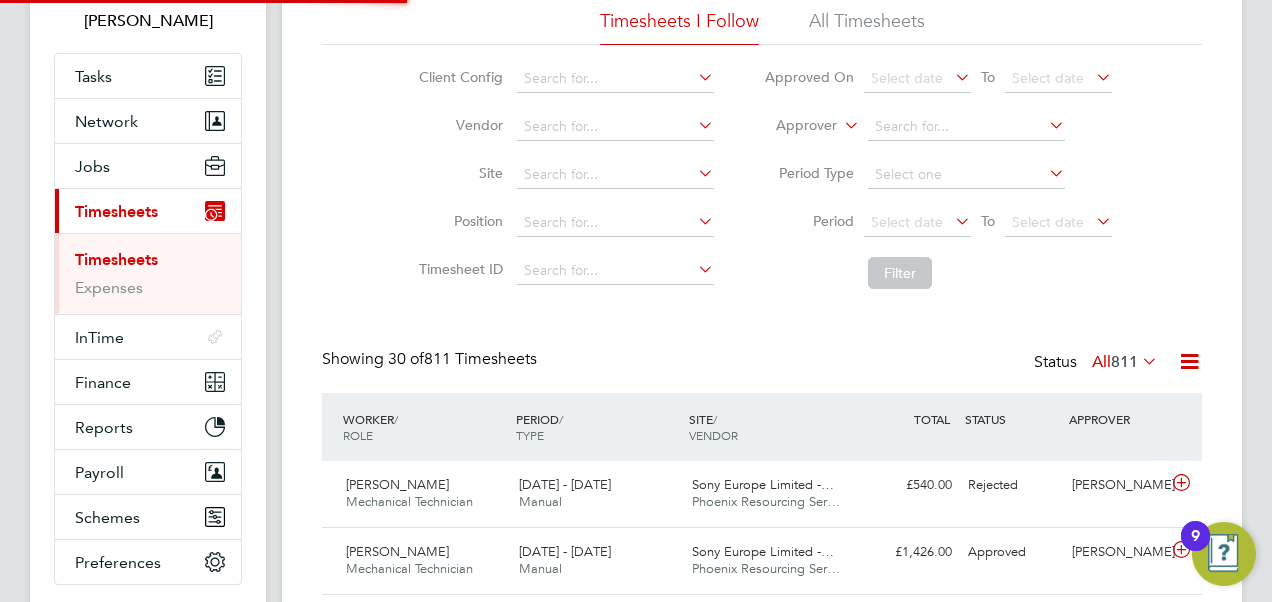 scroll, scrollTop: 0, scrollLeft: 0, axis: both 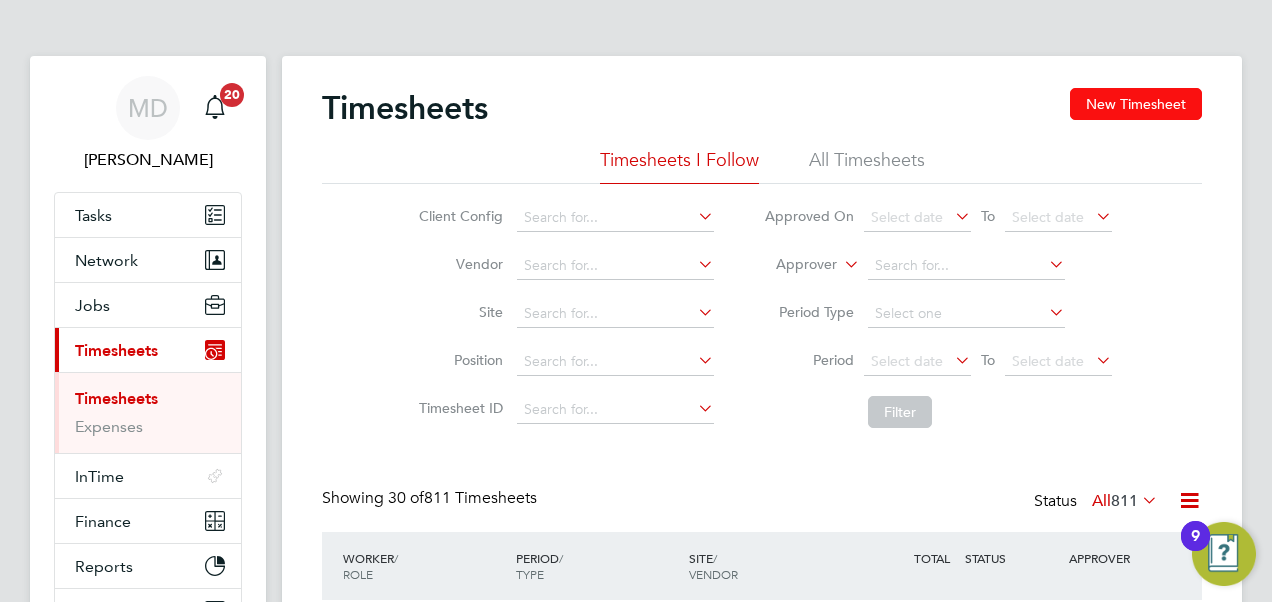 click on "New Timesheet" 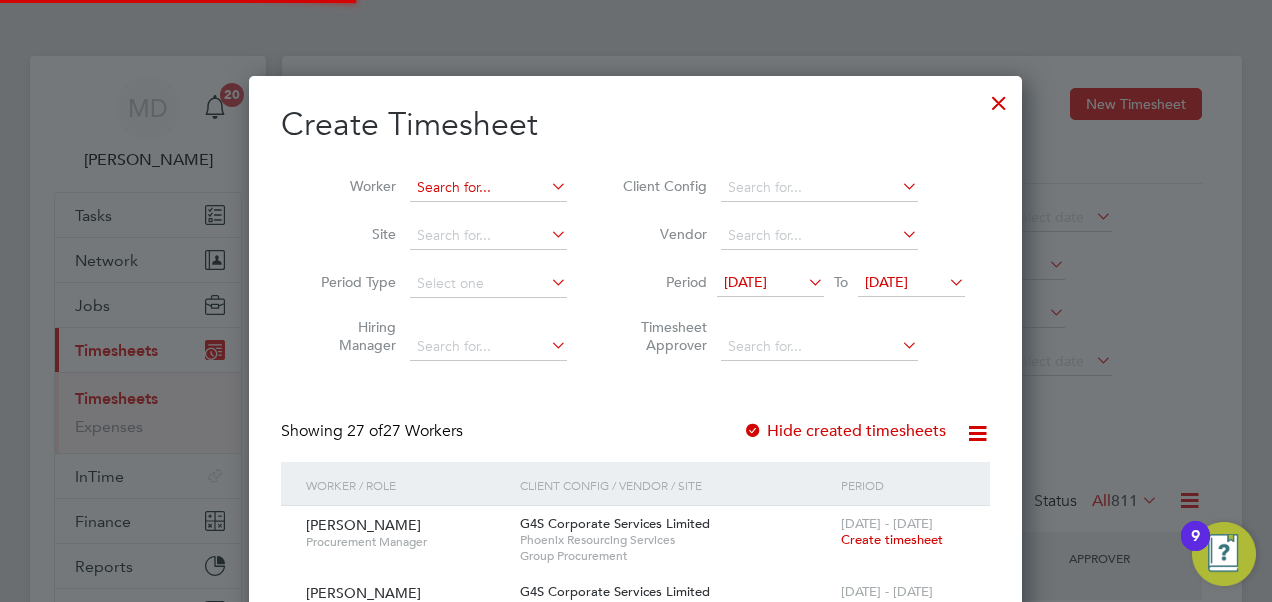 click at bounding box center (488, 188) 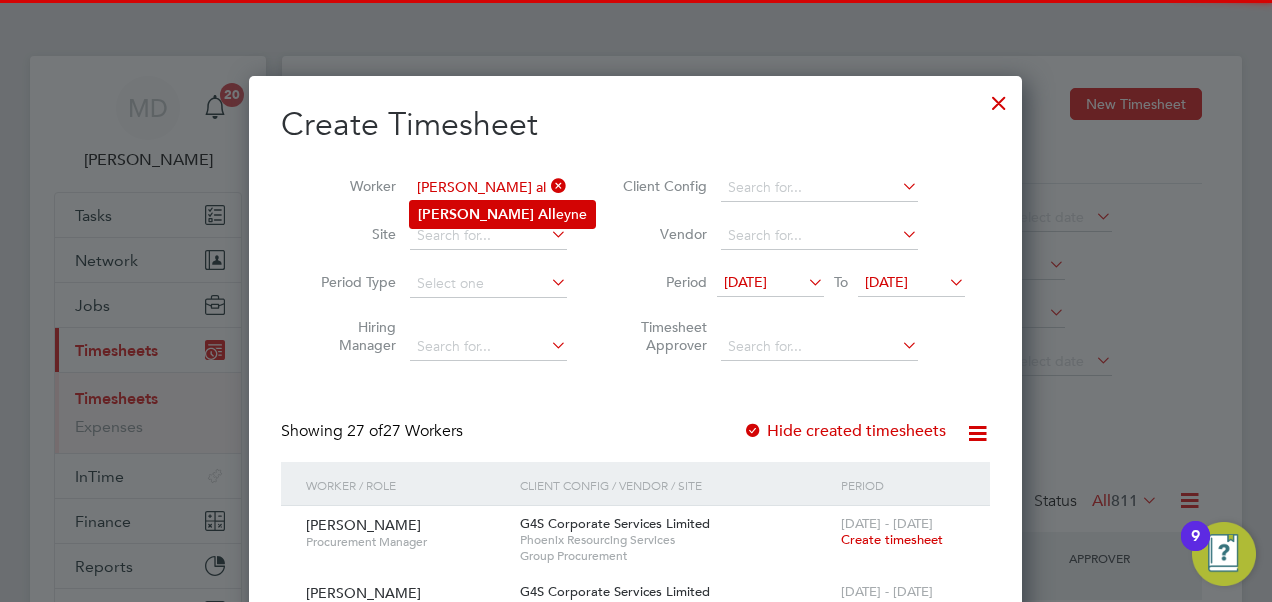 click on "All" 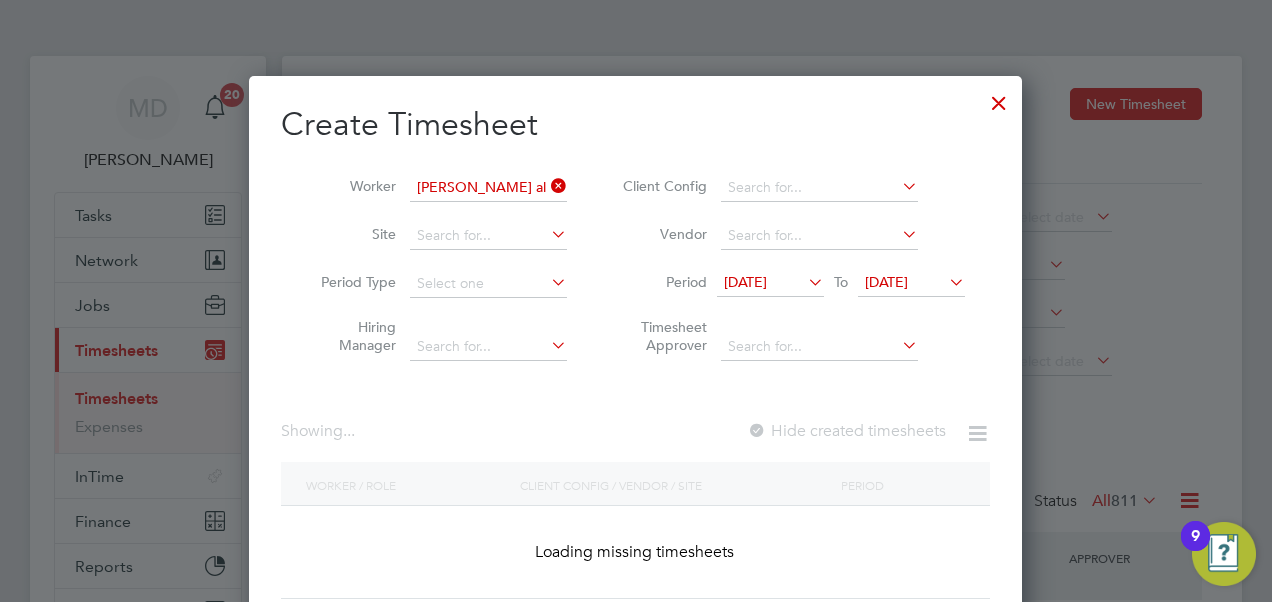 type on "[PERSON_NAME]" 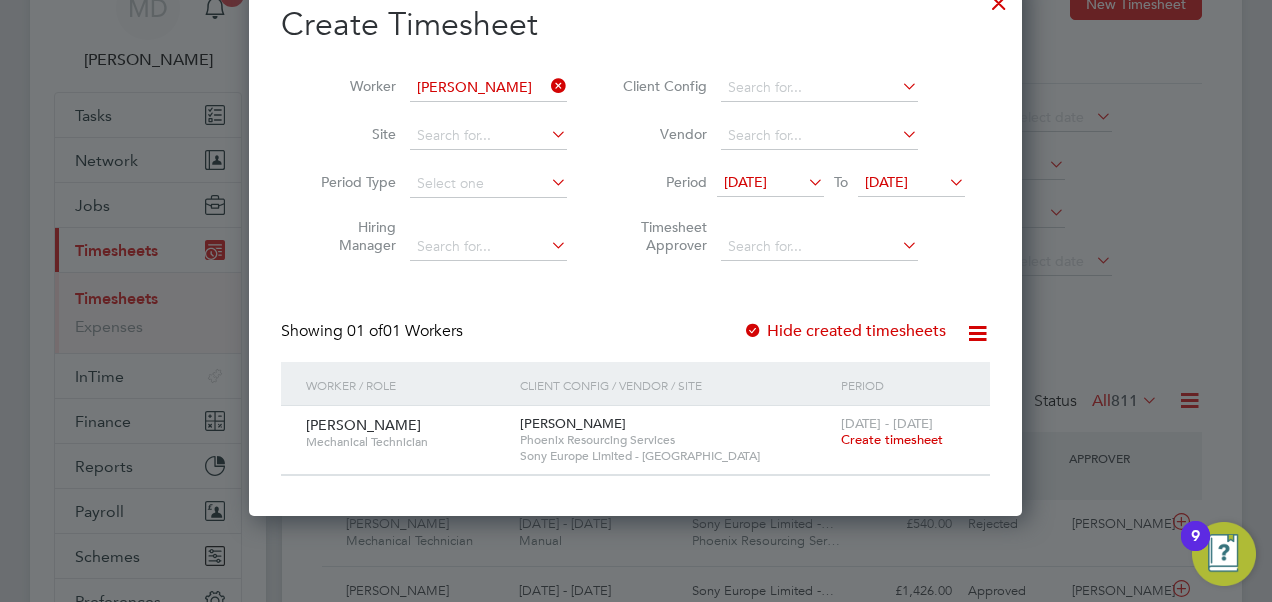 click on "Create timesheet" at bounding box center [892, 439] 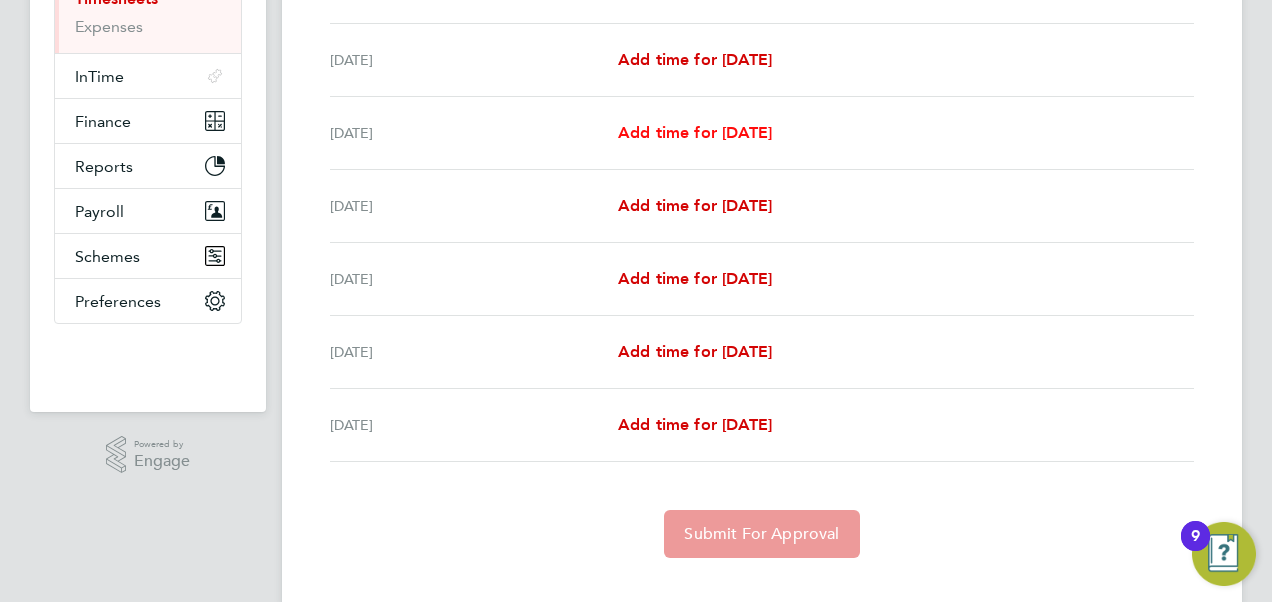 click on "Add time for [DATE]" at bounding box center (695, 132) 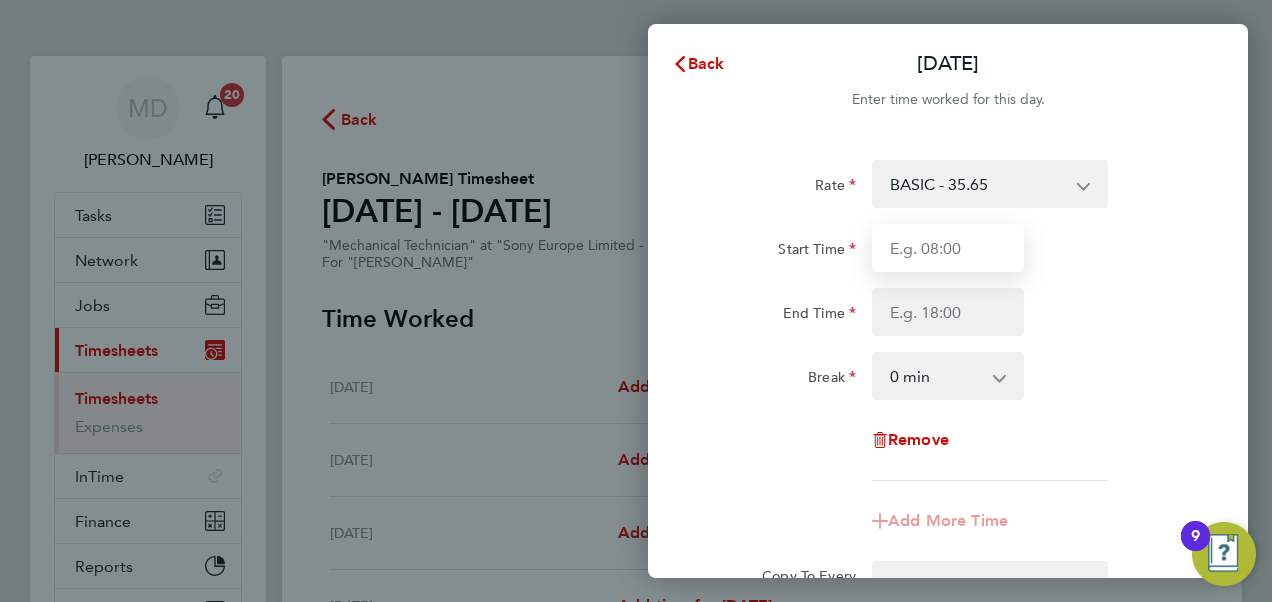 click on "Start Time" at bounding box center [948, 248] 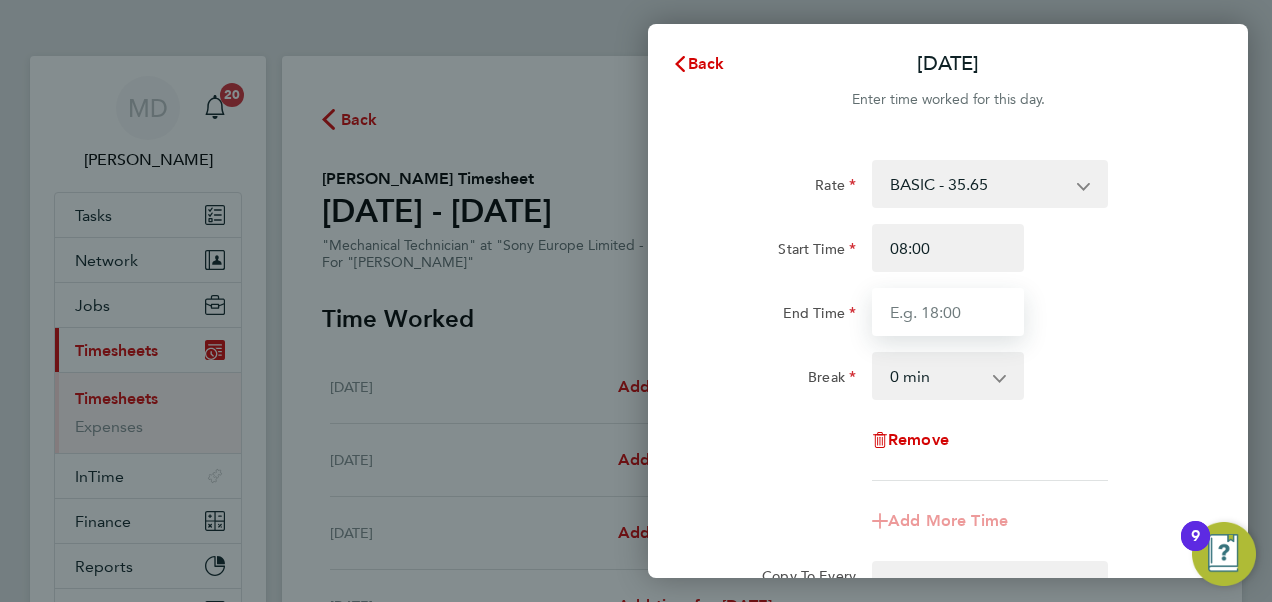 type on "17:00" 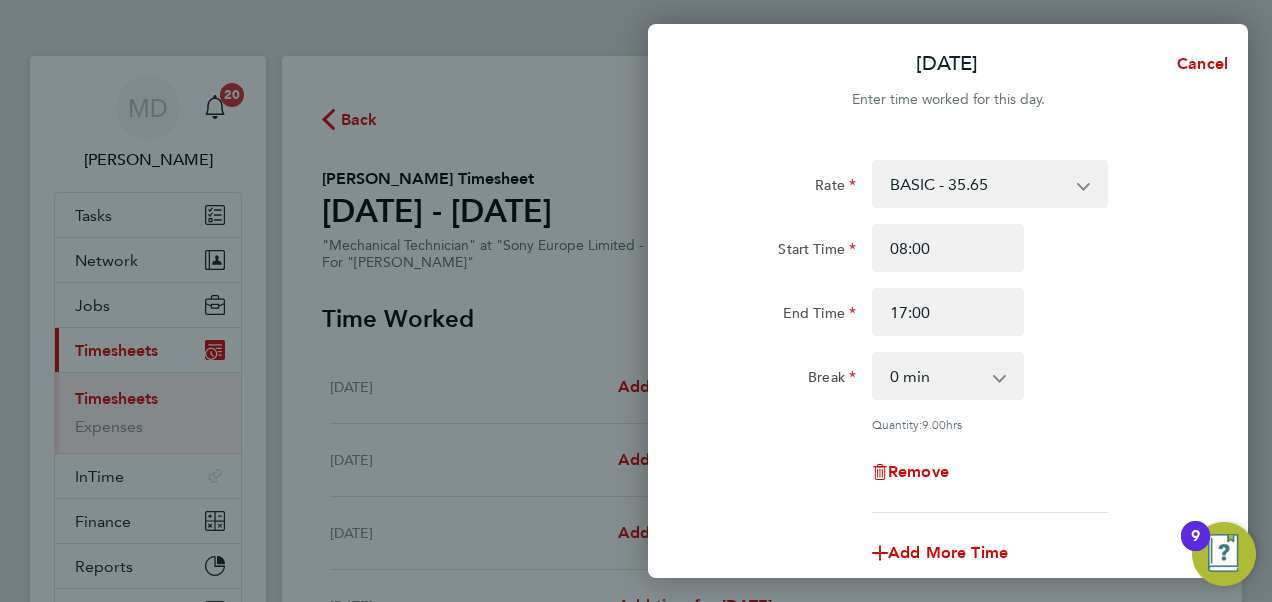 click on "0 min   15 min   30 min   45 min   60 min   75 min   90 min" at bounding box center (936, 376) 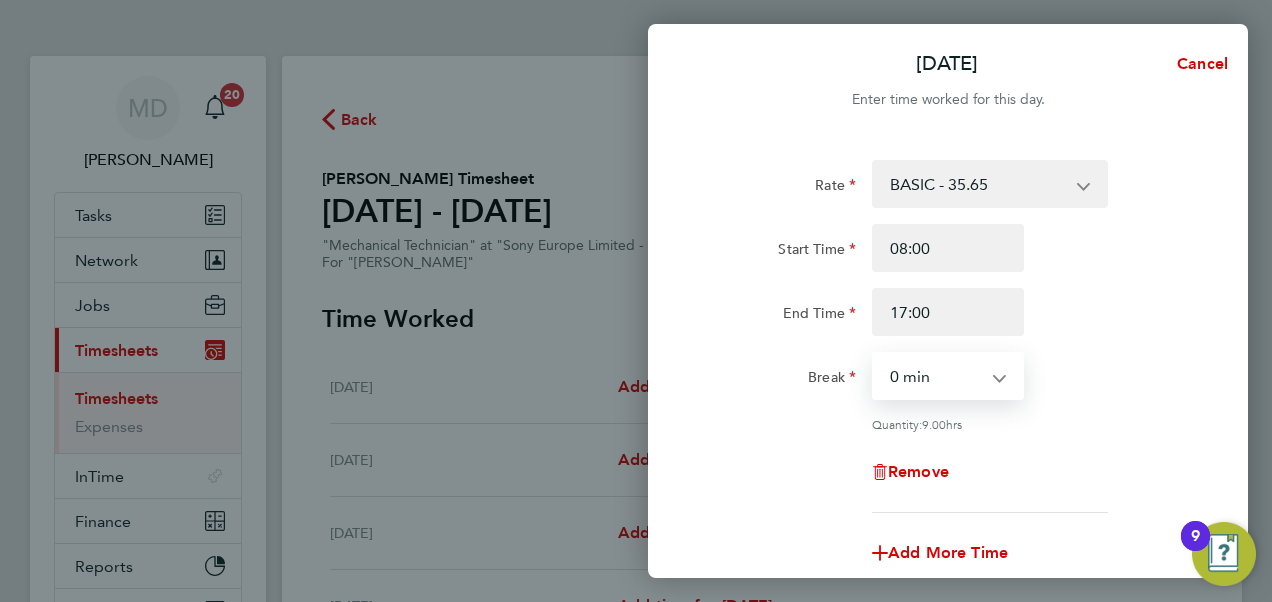 select on "60" 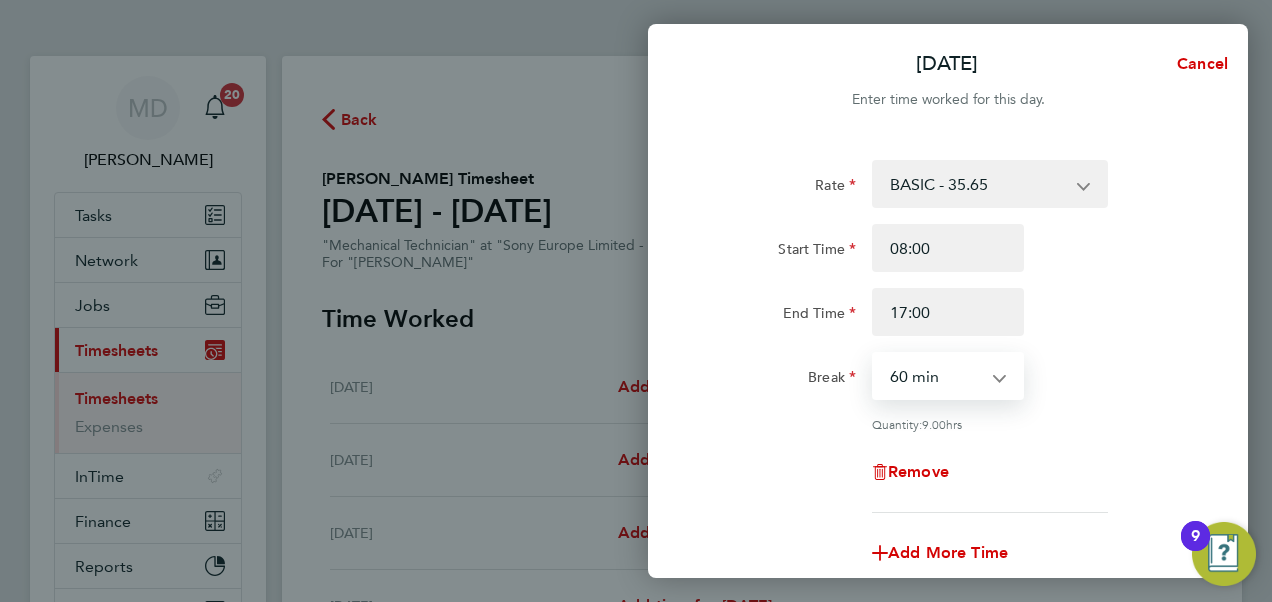 click on "0 min   15 min   30 min   45 min   60 min   75 min   90 min" at bounding box center (936, 376) 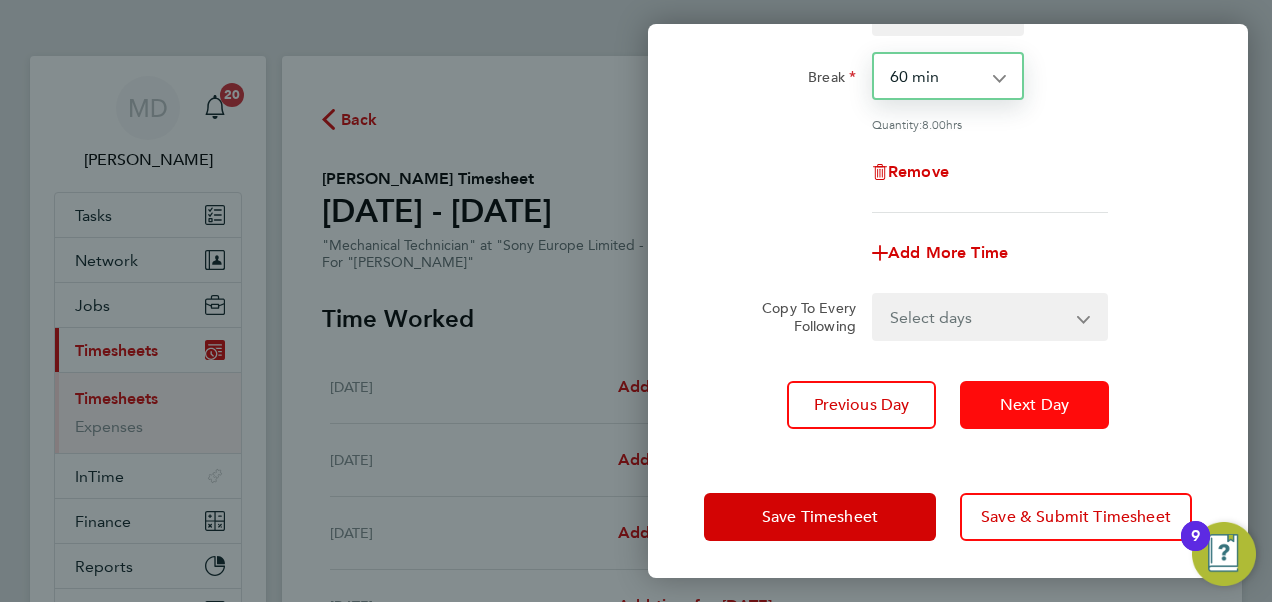 click on "Next Day" 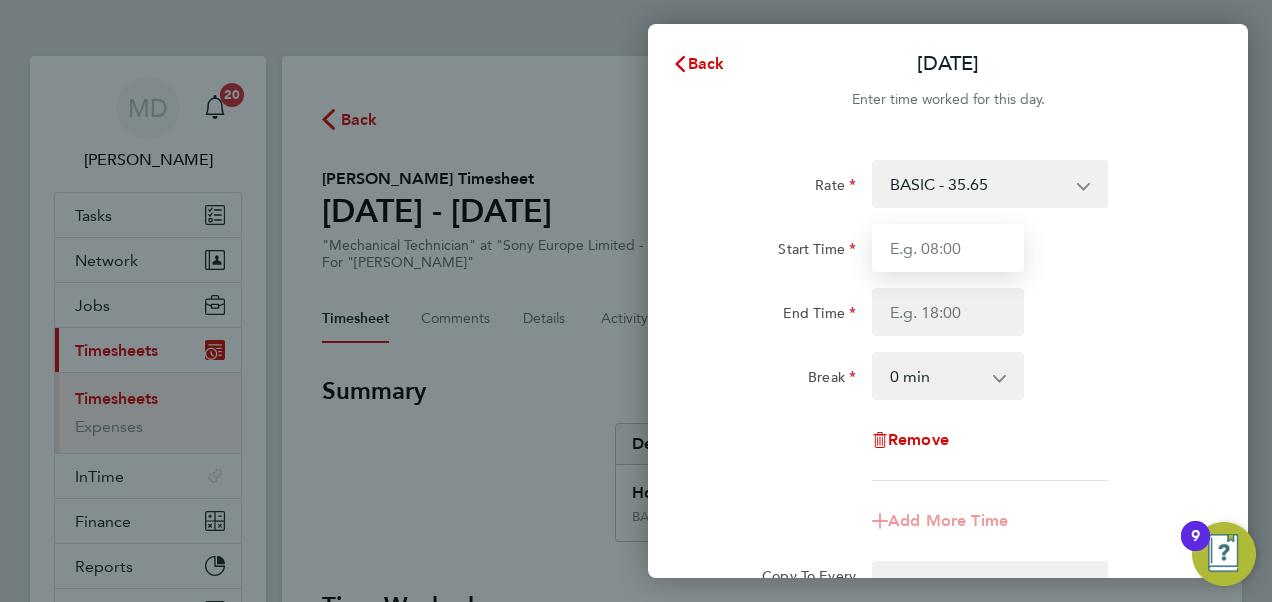 click on "Start Time" at bounding box center (948, 248) 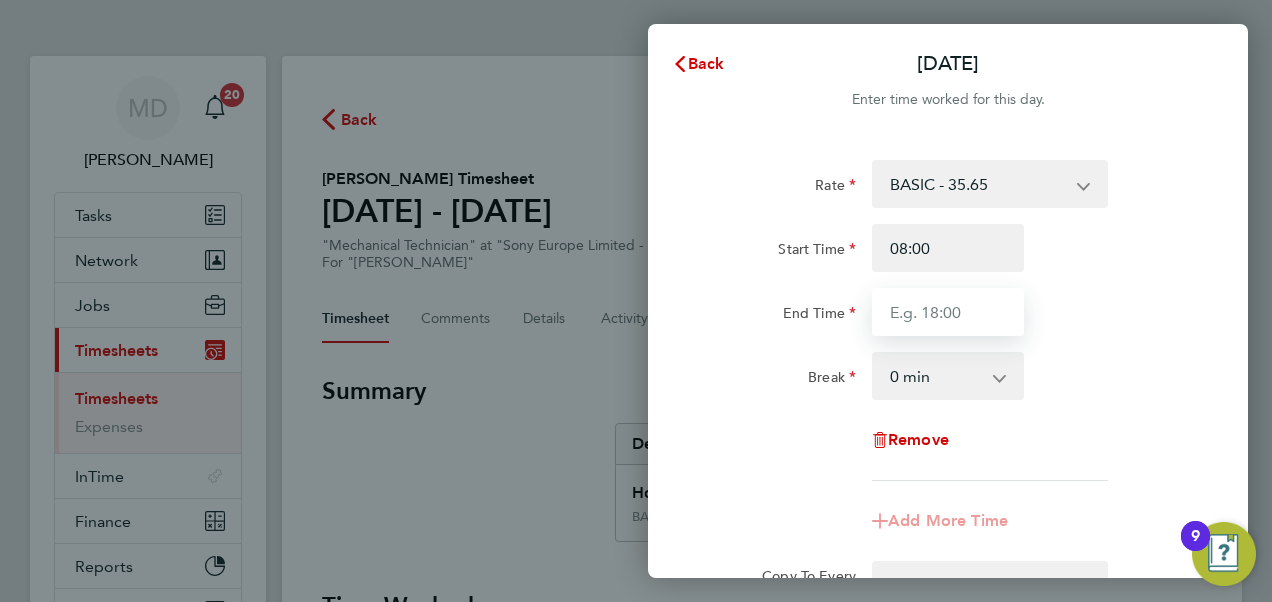 type on "17:00" 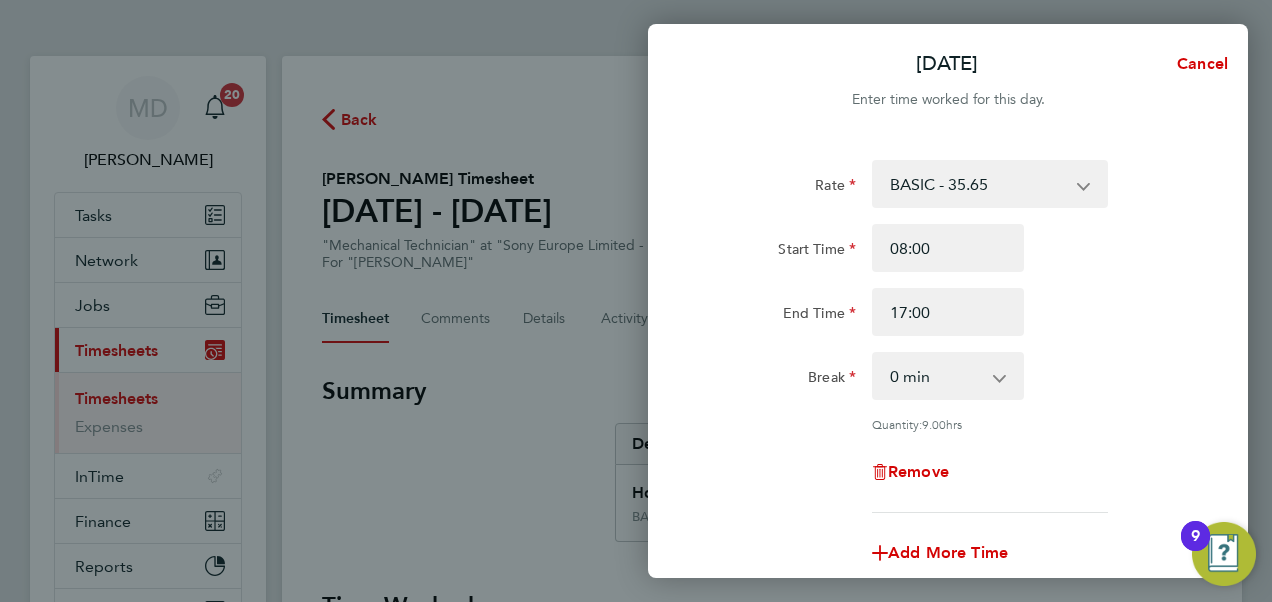 click on "0 min   15 min   30 min   45 min   60 min   75 min   90 min" at bounding box center [936, 376] 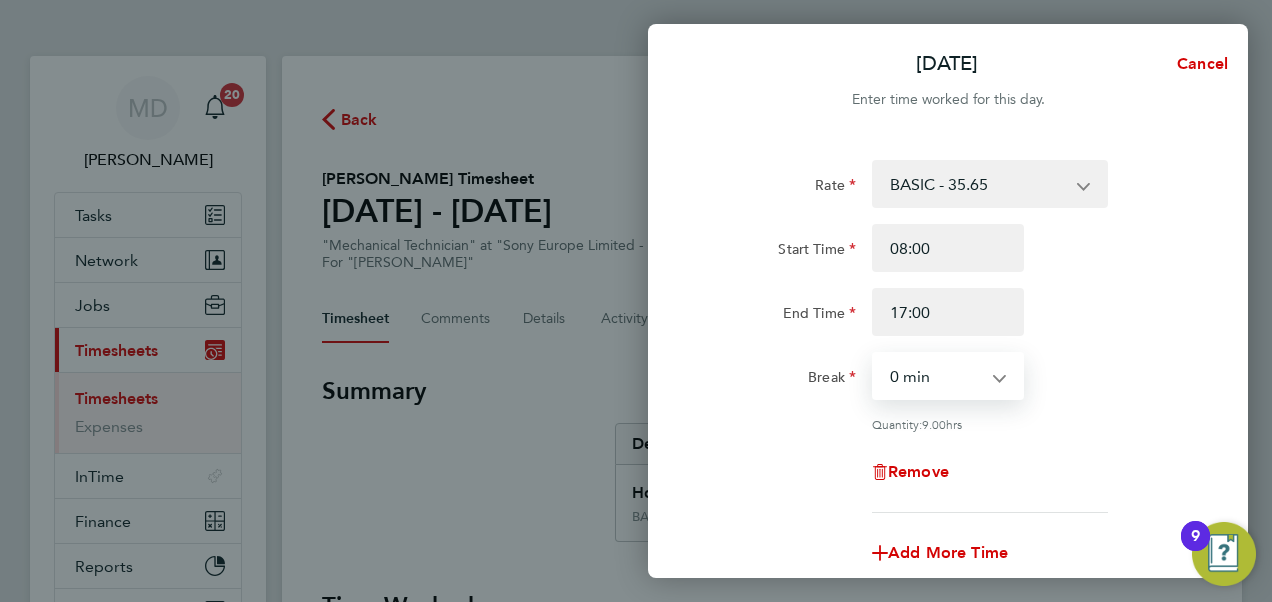 select on "60" 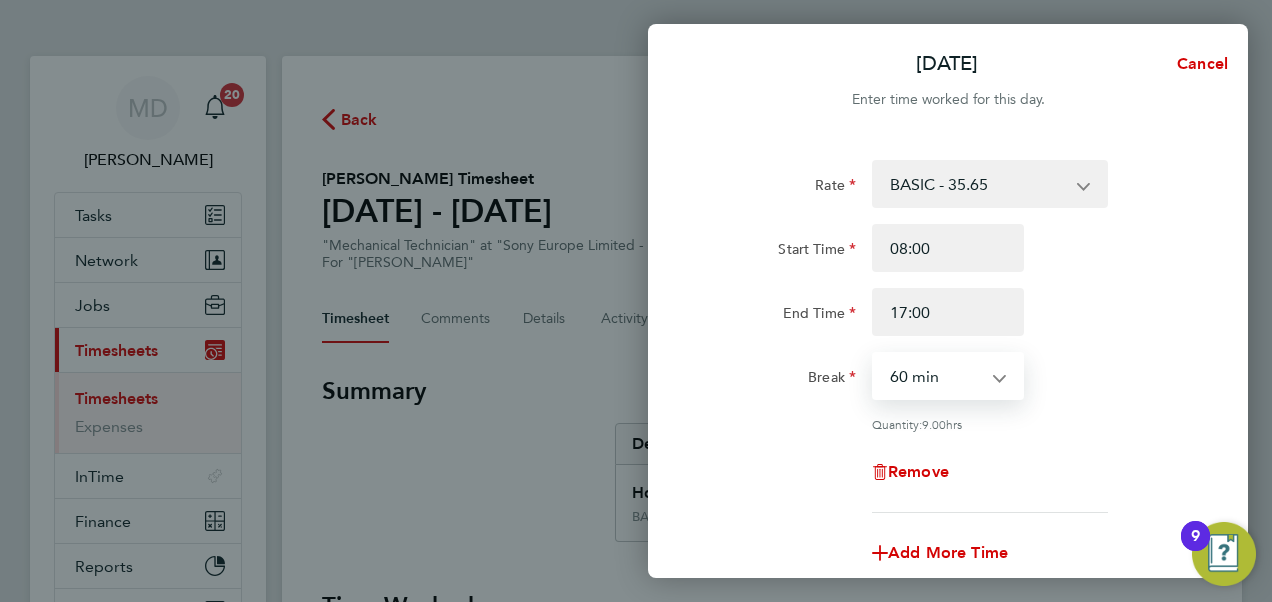 click on "0 min   15 min   30 min   45 min   60 min   75 min   90 min" at bounding box center [936, 376] 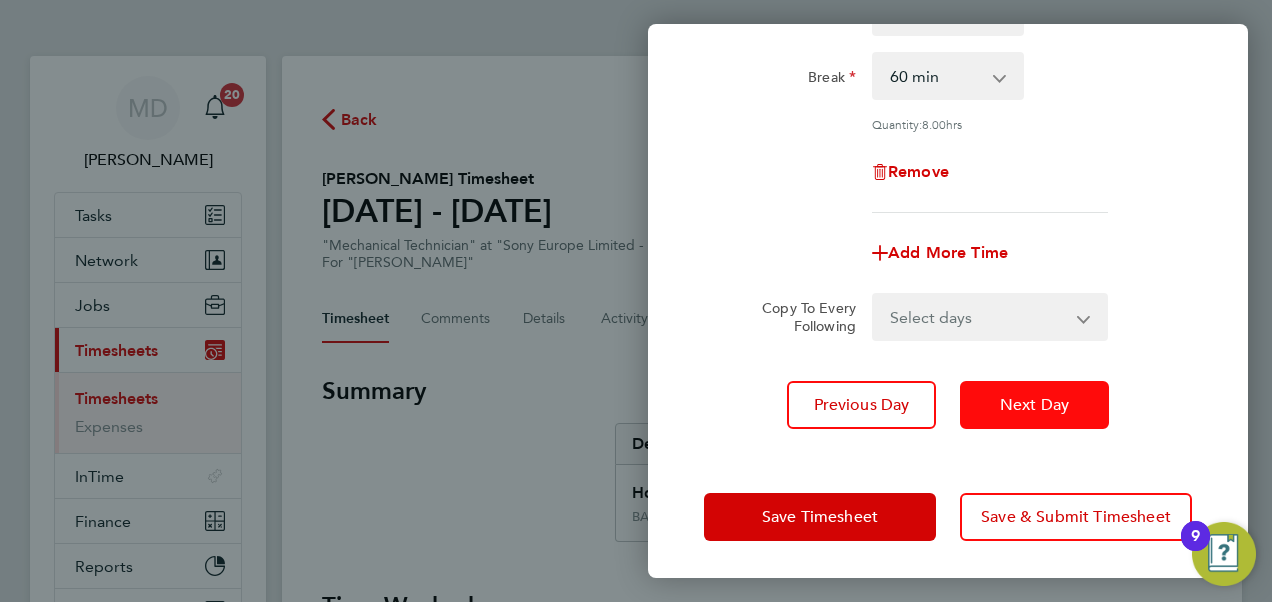 click on "Next Day" 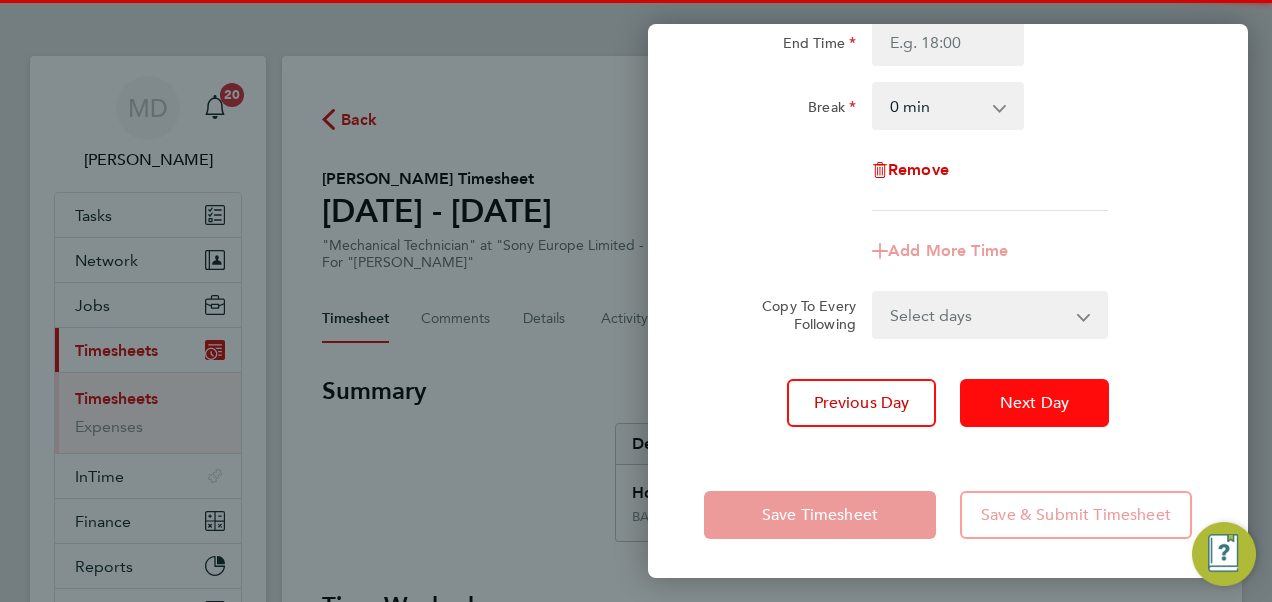 click on "Next Day" 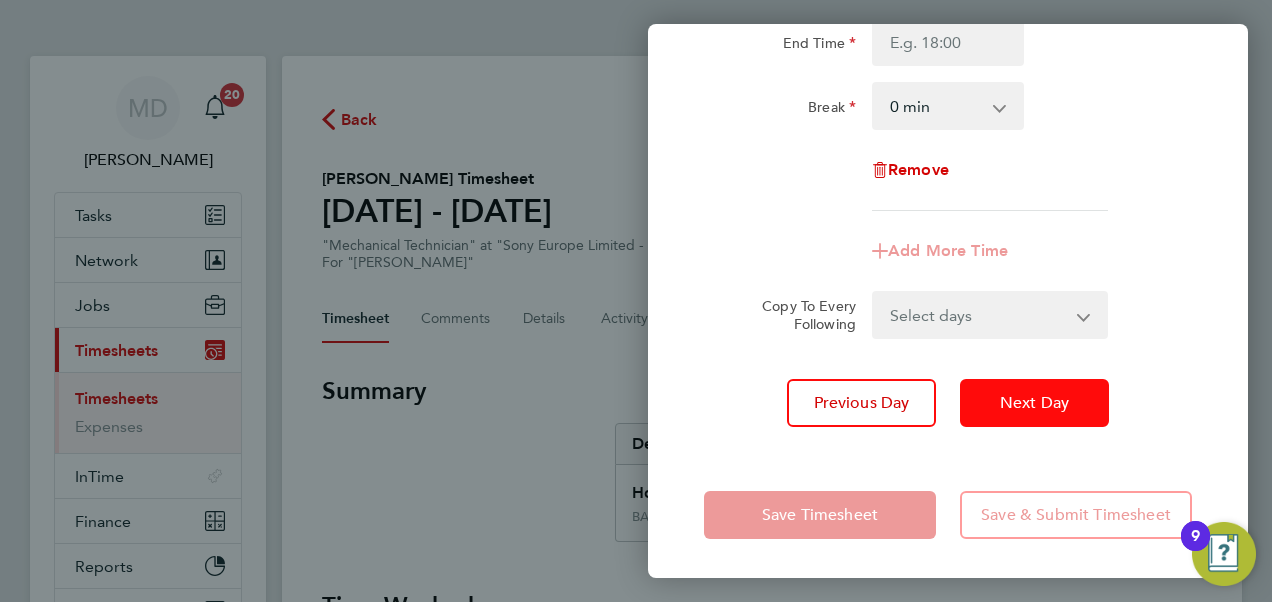 click on "Next Day" 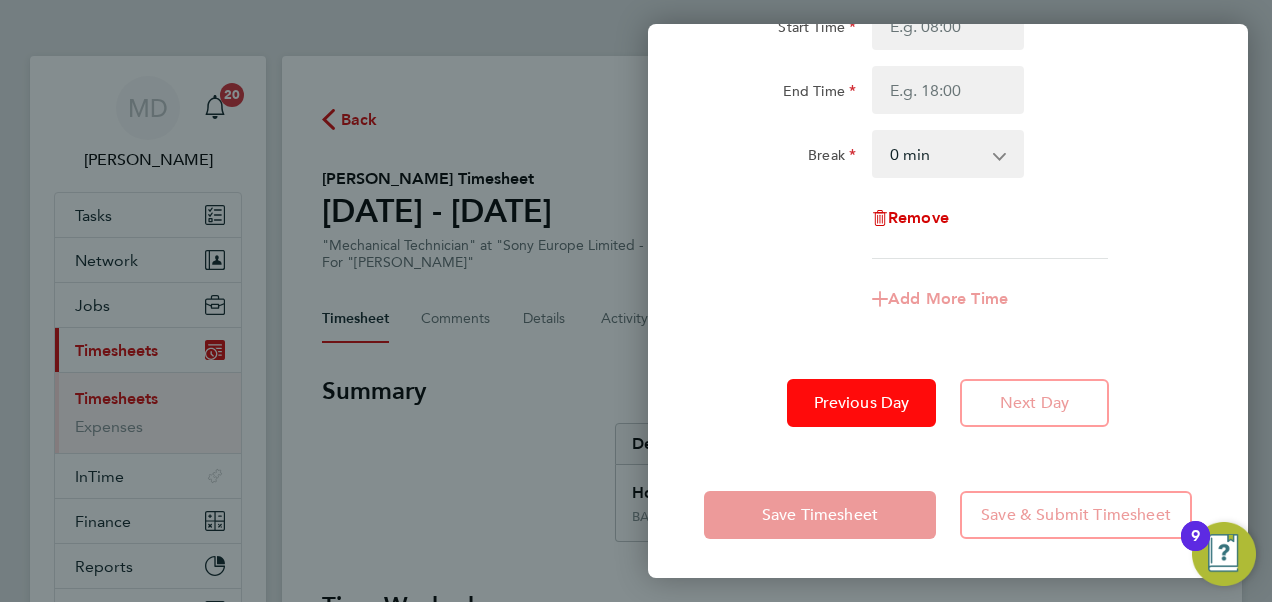 click on "Previous Day" 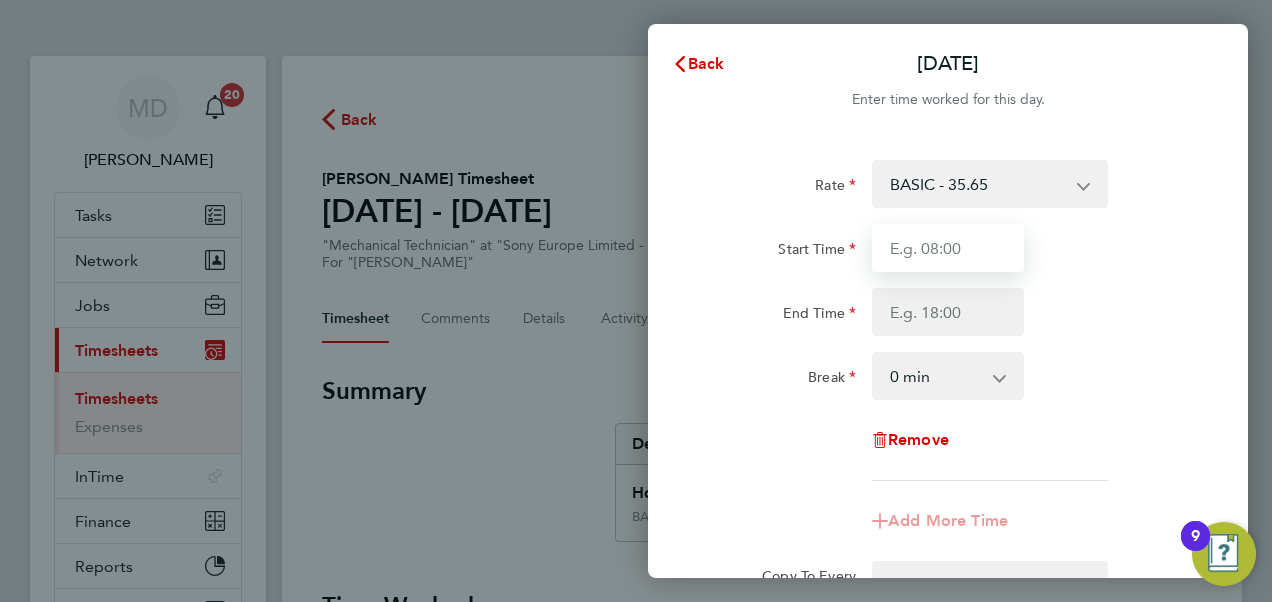 click on "Start Time" at bounding box center [948, 248] 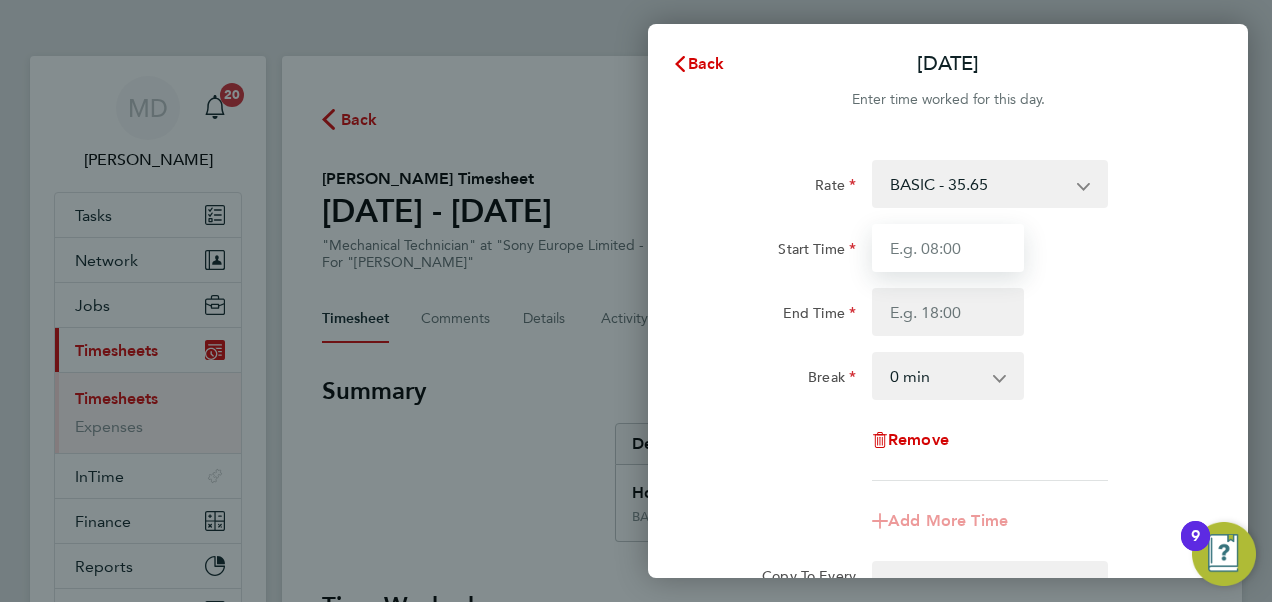 type on "08:00" 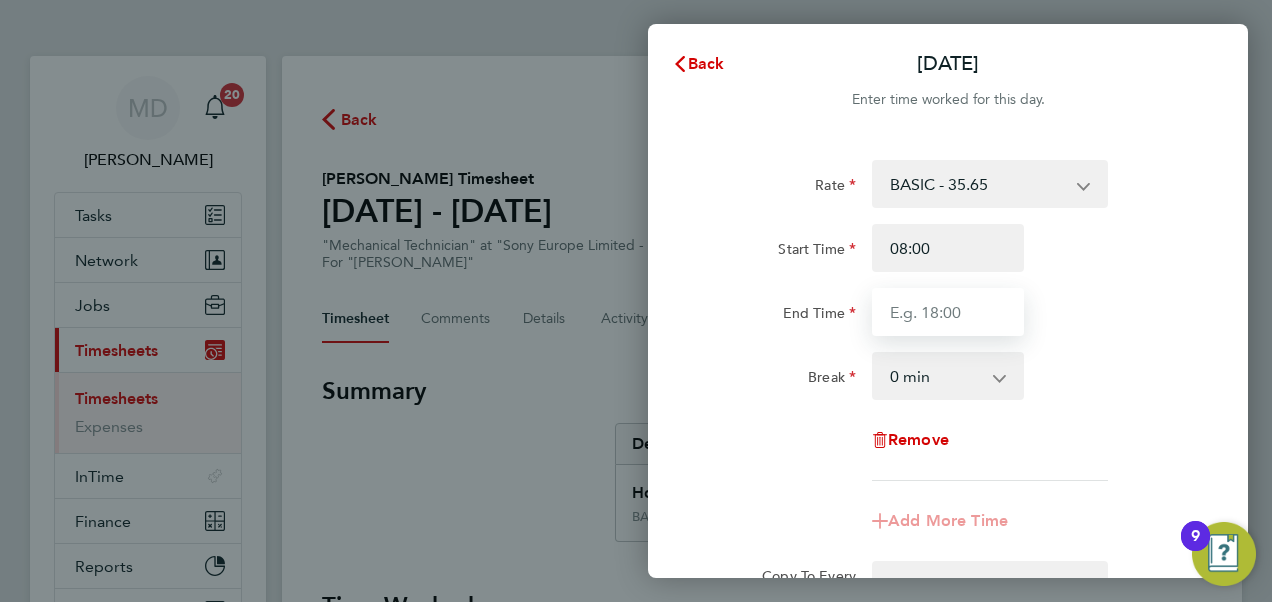 type on "17:00" 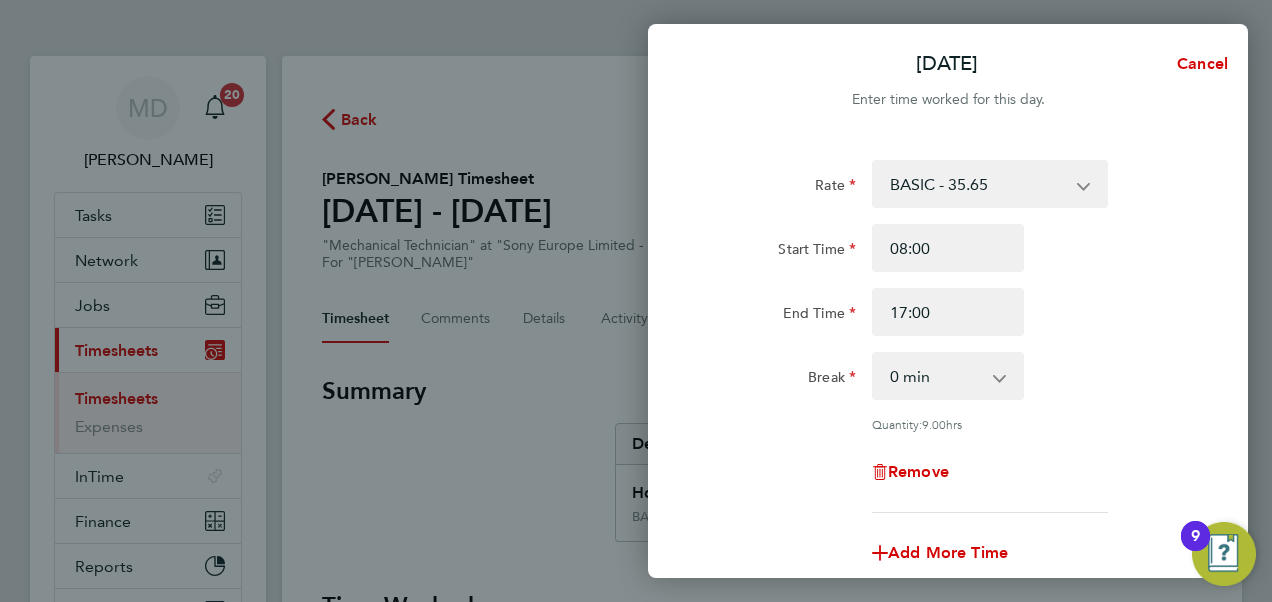 click on "0 min   15 min   30 min   45 min   60 min   75 min   90 min" at bounding box center [936, 376] 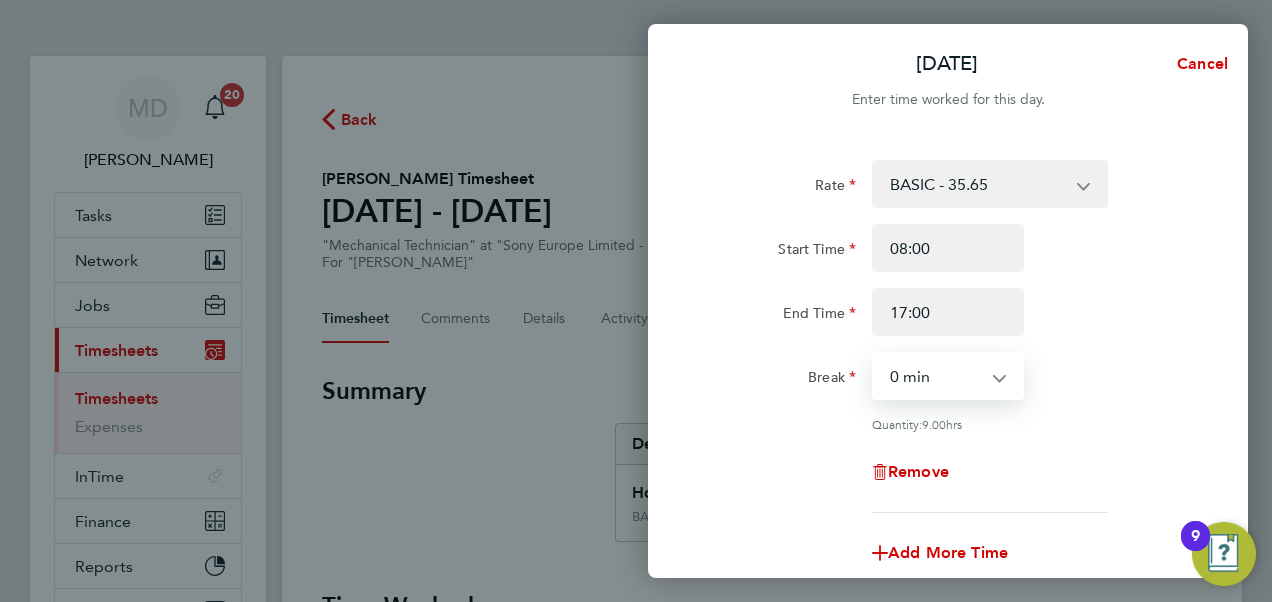 select on "60" 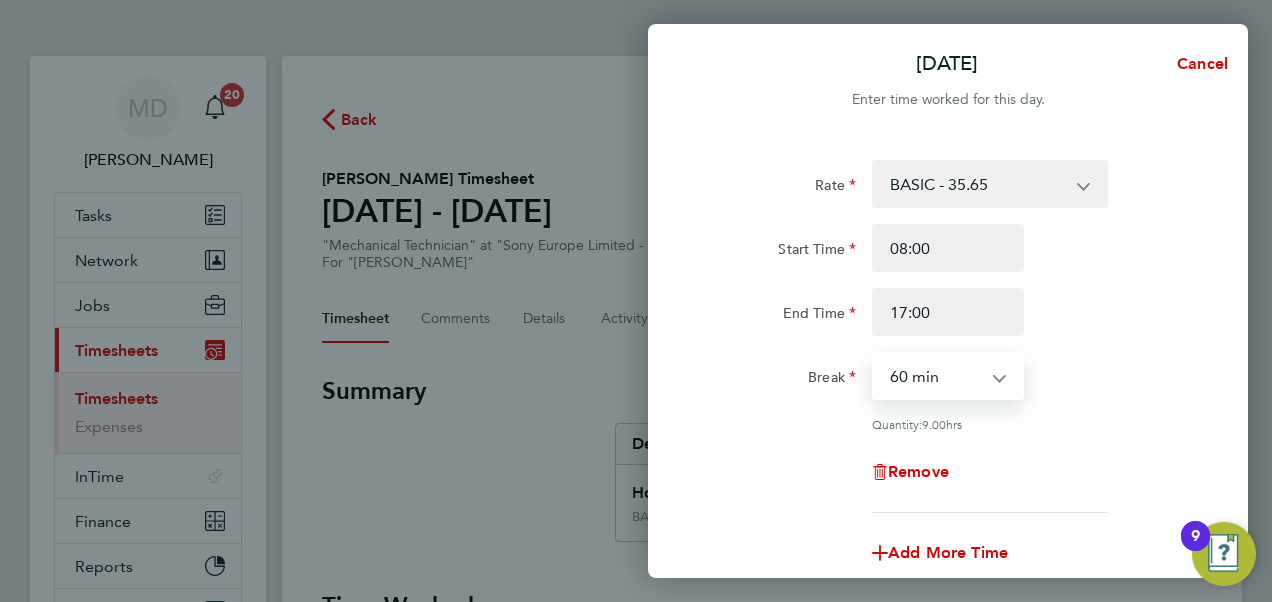 click on "0 min   15 min   30 min   45 min   60 min   75 min   90 min" at bounding box center [936, 376] 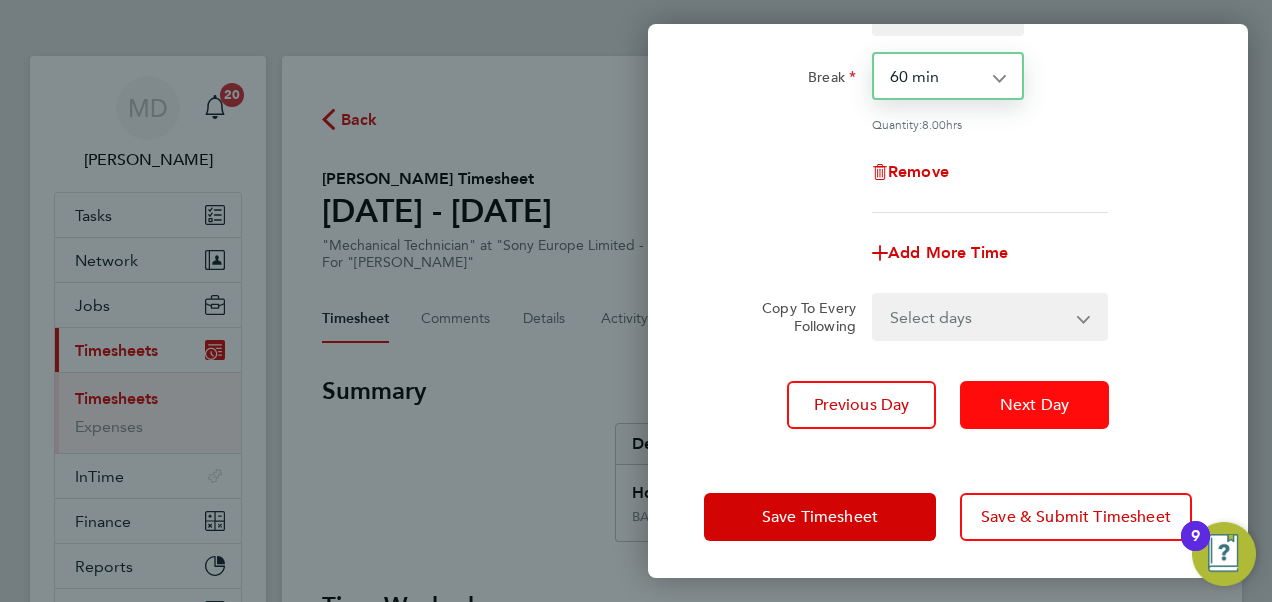 click on "Next Day" 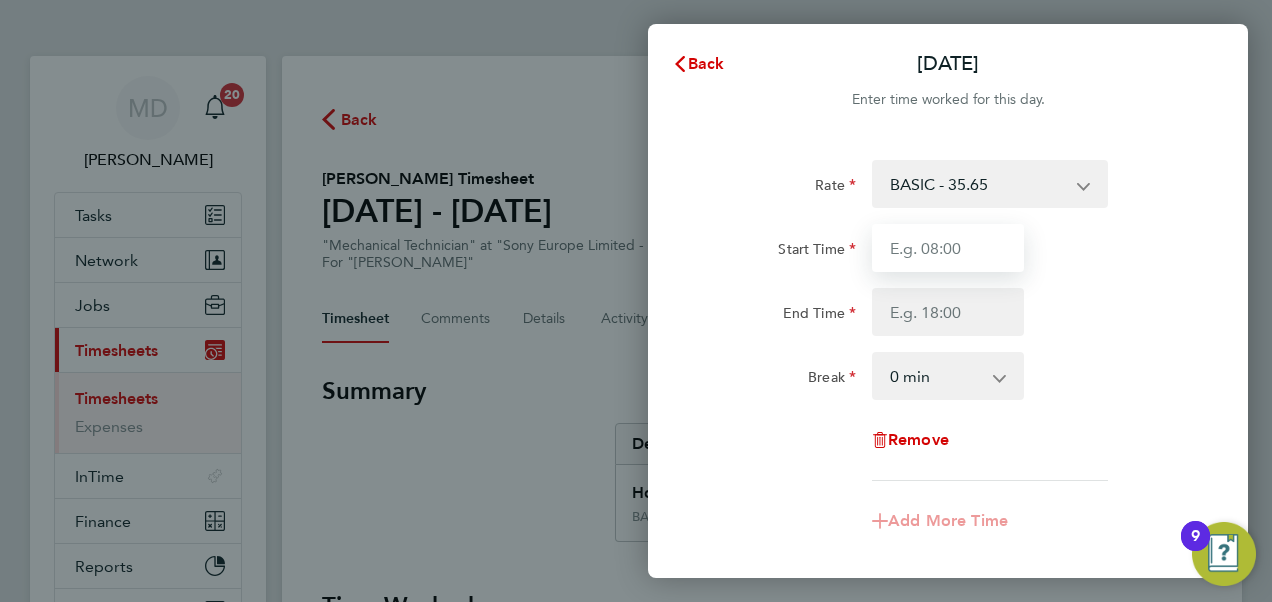 click on "Start Time" at bounding box center [948, 248] 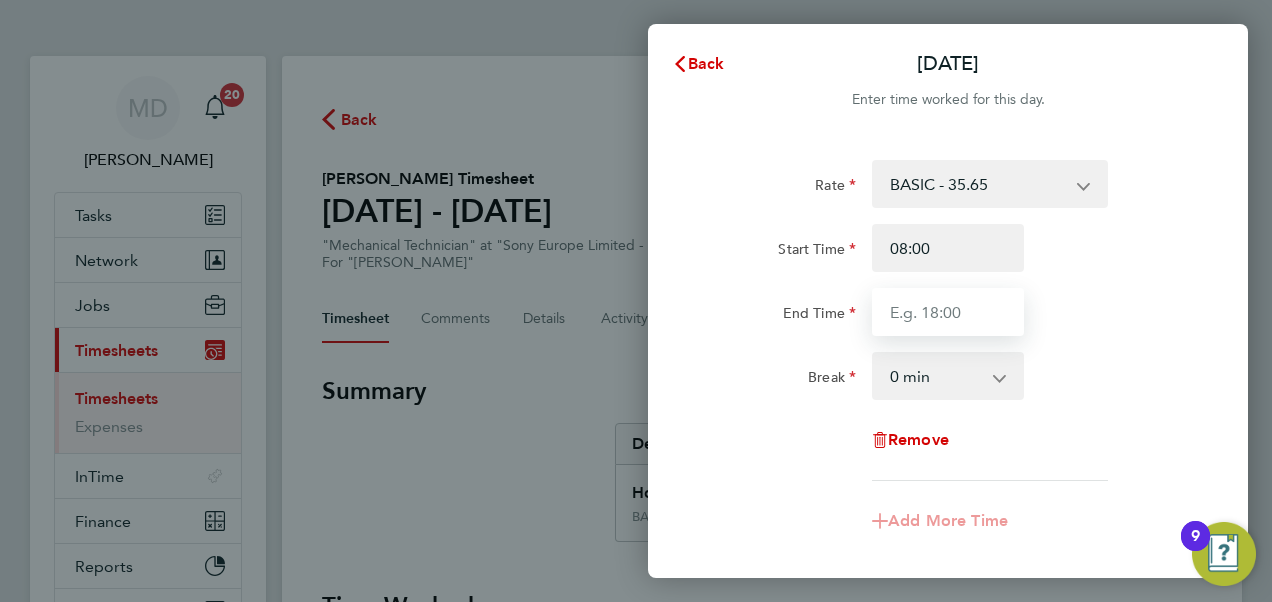 type on "17:00" 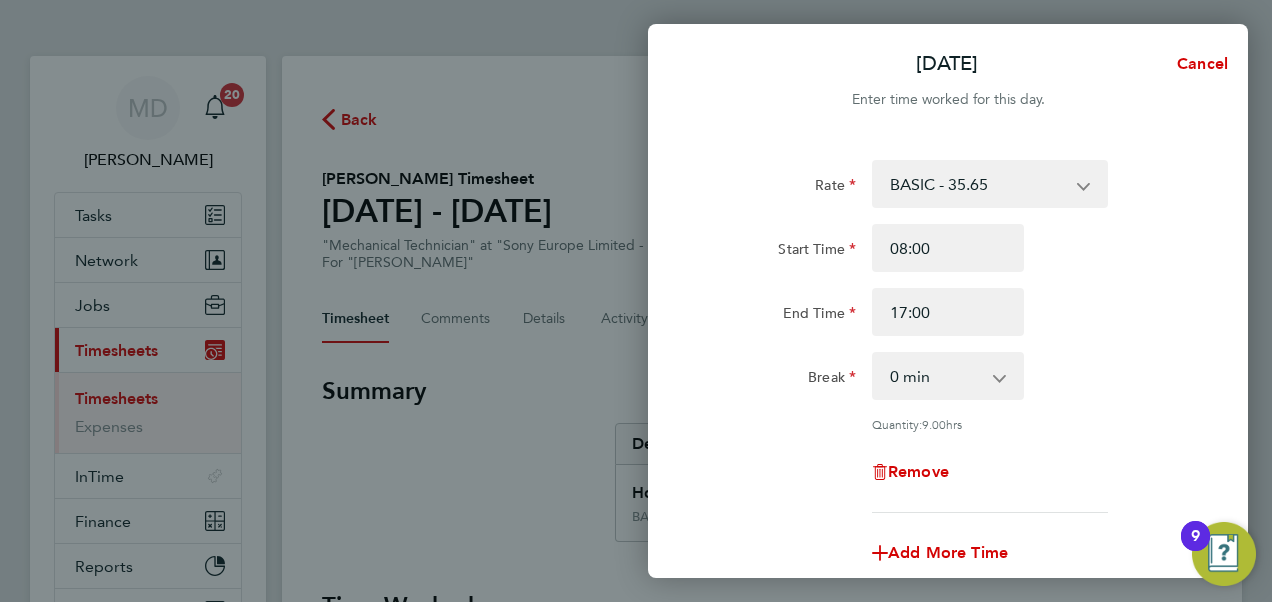 click on "0 min   15 min   30 min   45 min   60 min   75 min   90 min" at bounding box center (936, 376) 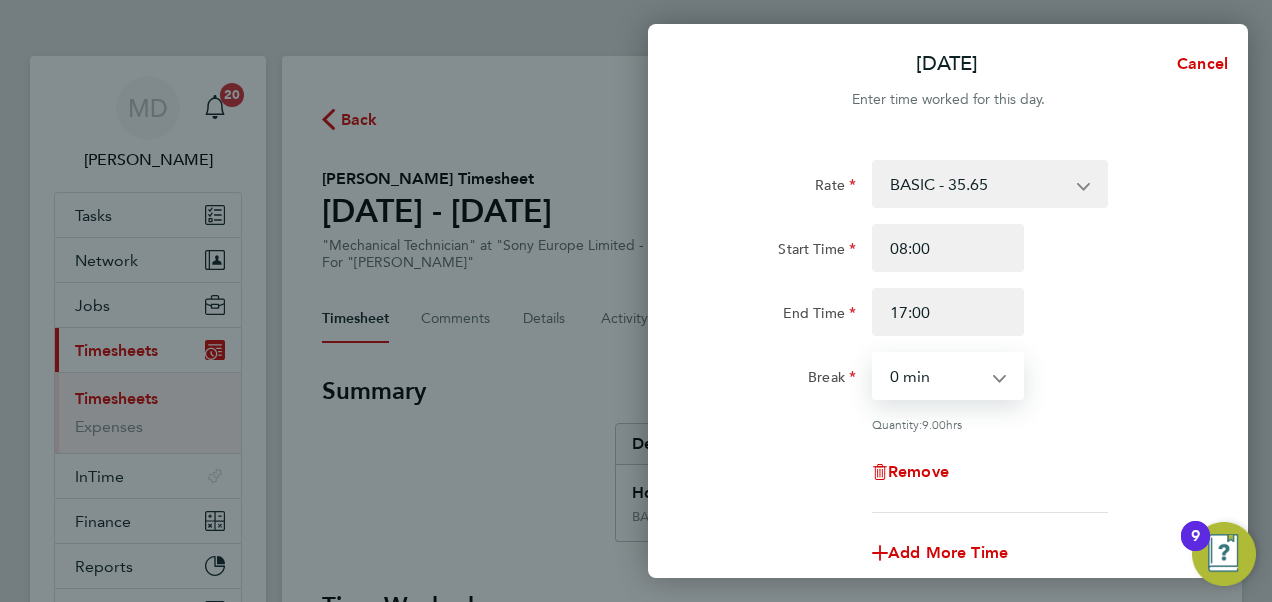 select on "60" 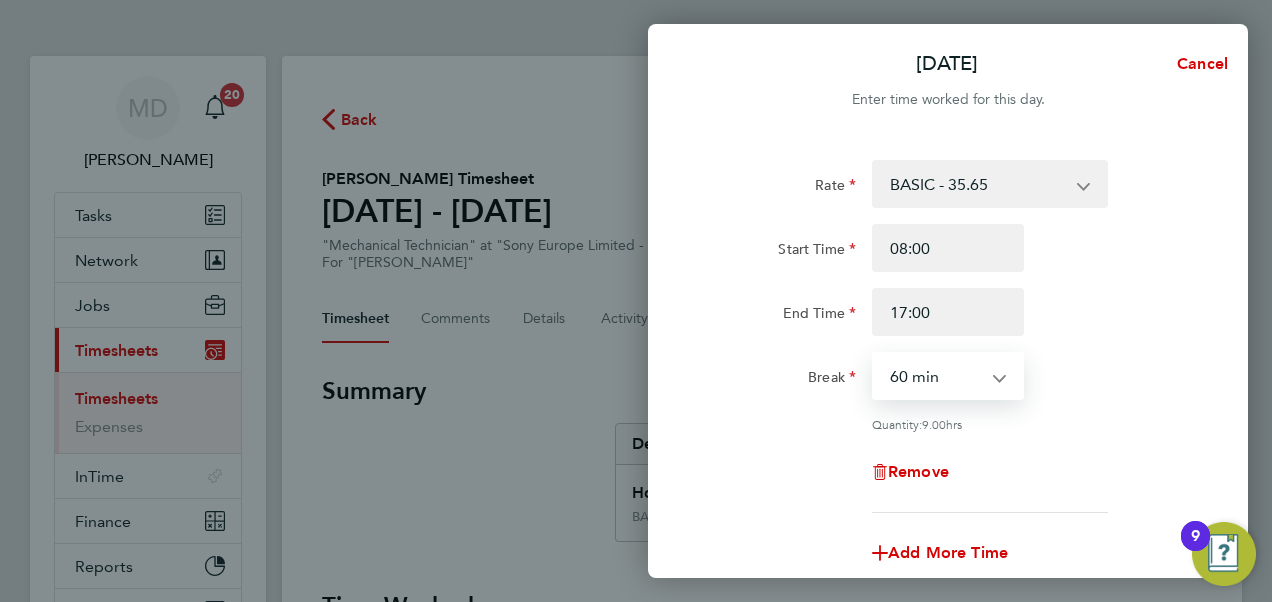 click on "0 min   15 min   30 min   45 min   60 min   75 min   90 min" at bounding box center [936, 376] 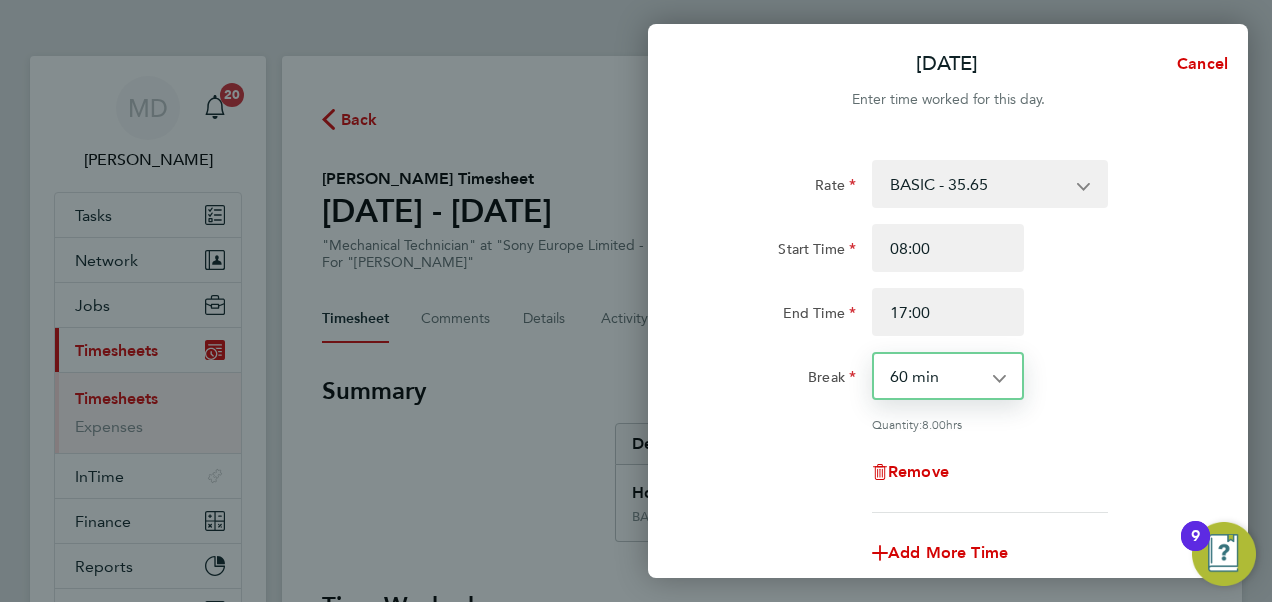 click on "Break  0 min   15 min   30 min   45 min   60 min   75 min   90 min" 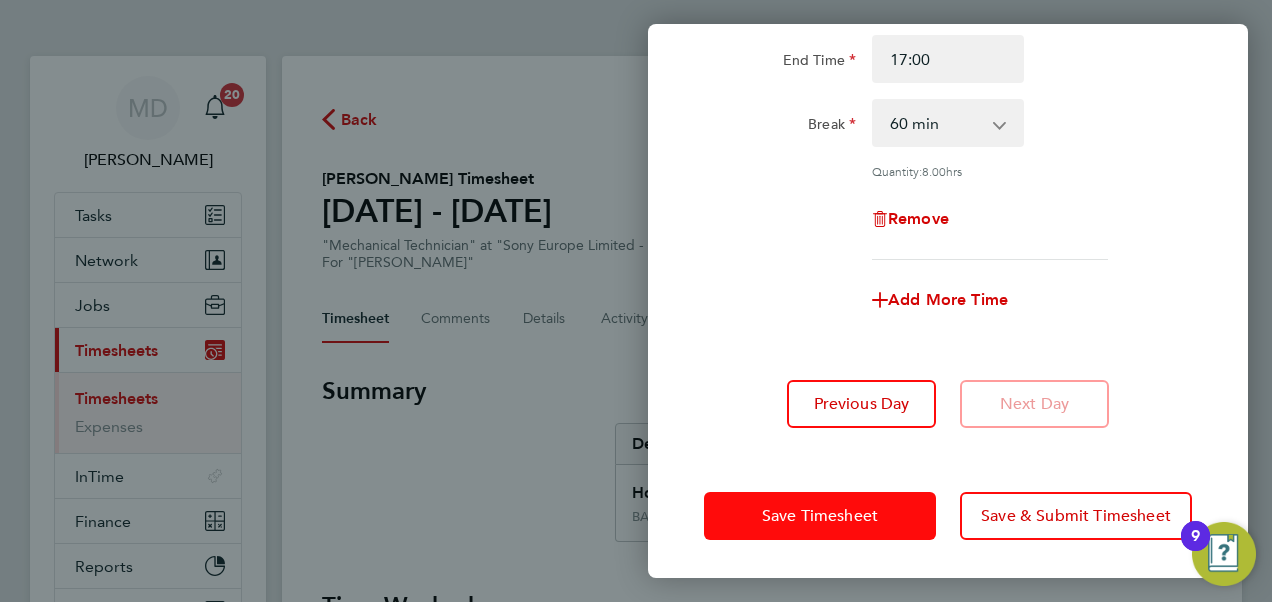 click on "Save Timesheet" 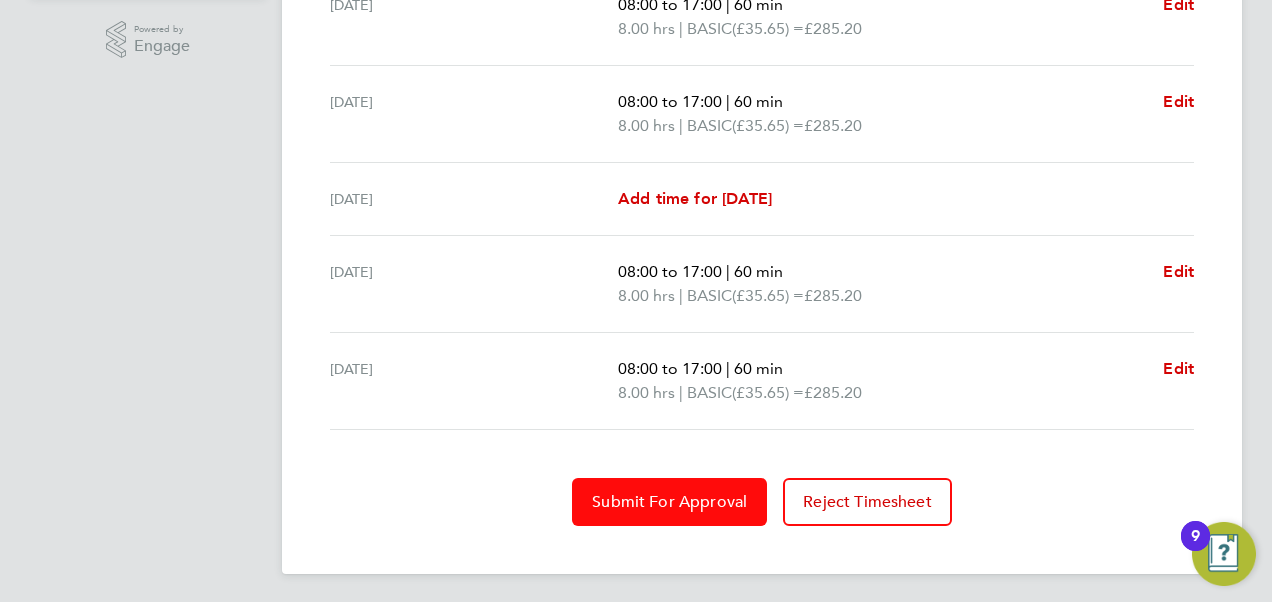 click on "Submit For Approval" 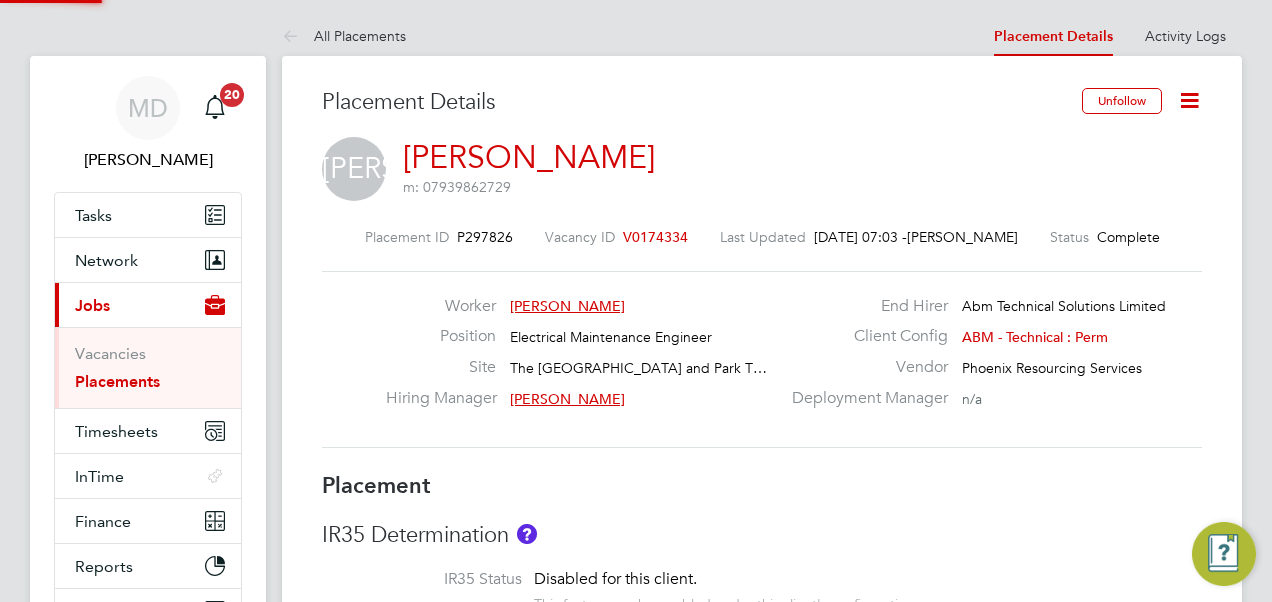 scroll, scrollTop: 0, scrollLeft: 0, axis: both 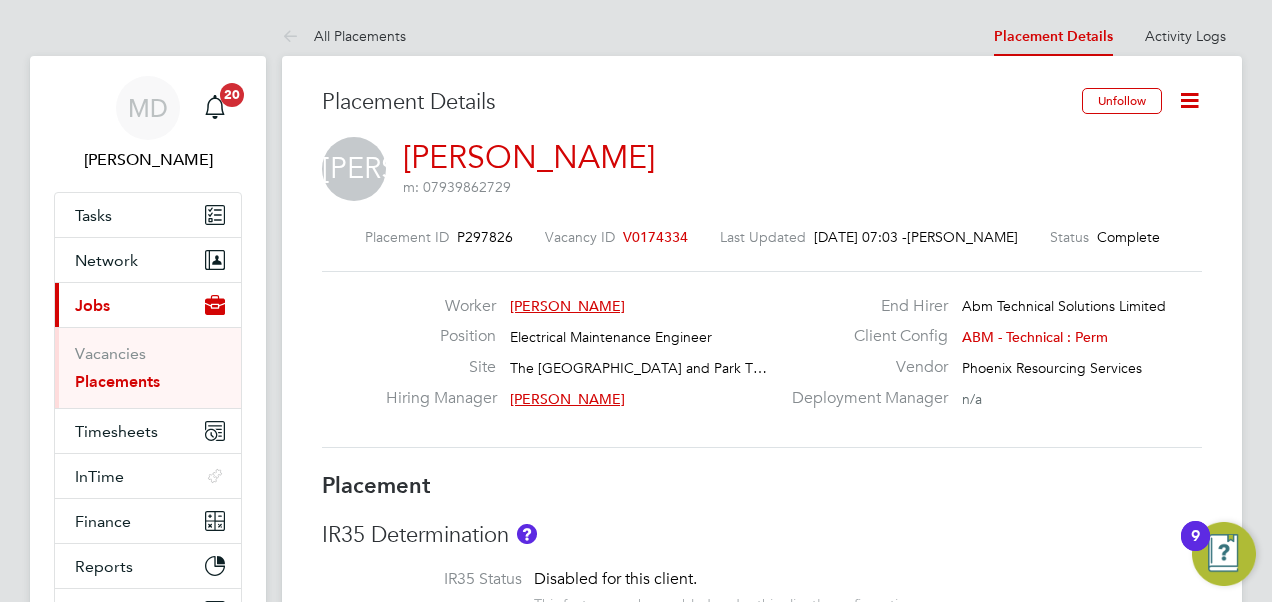 click 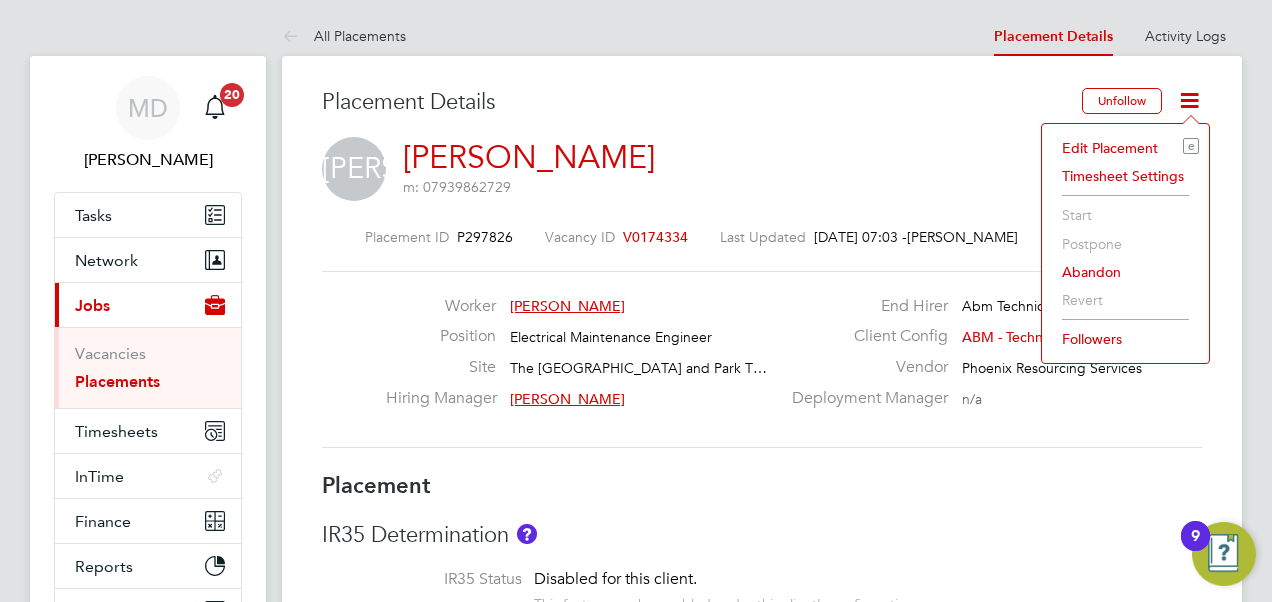 click on "Edit Placement e" 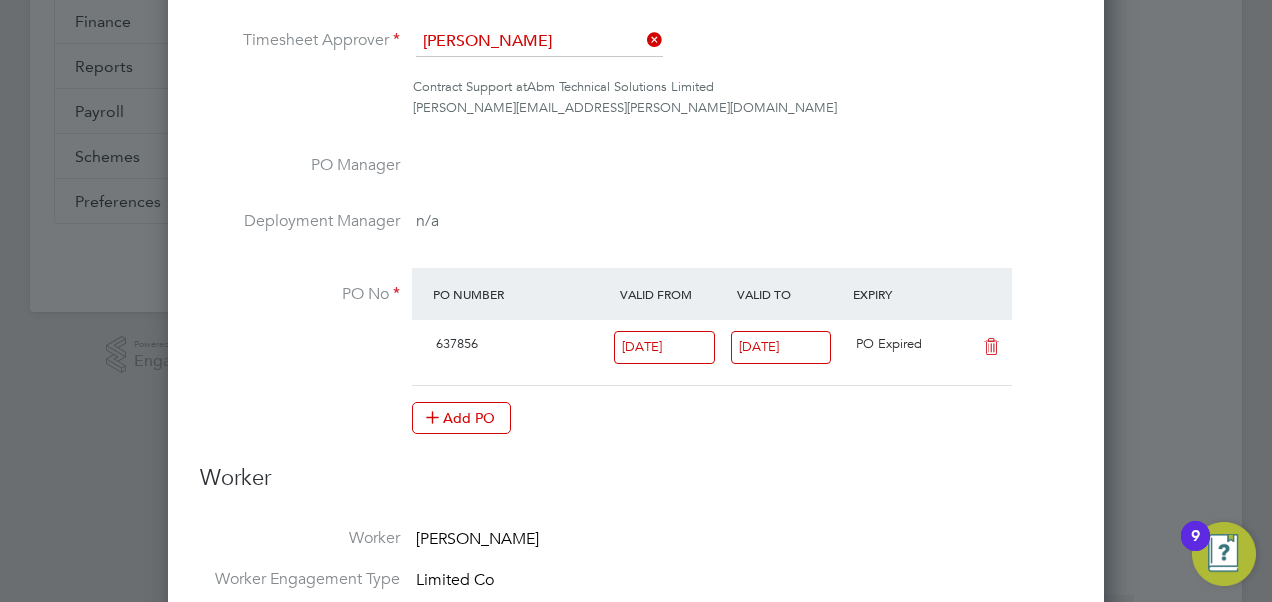 click on "[DATE]" at bounding box center [781, 347] 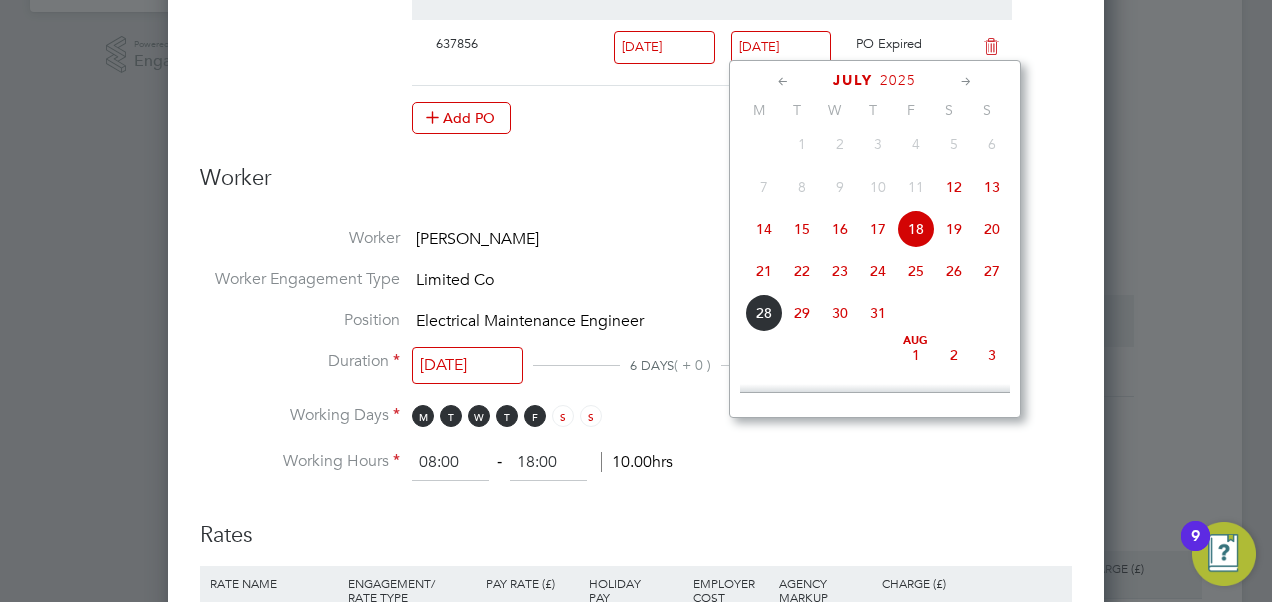 click 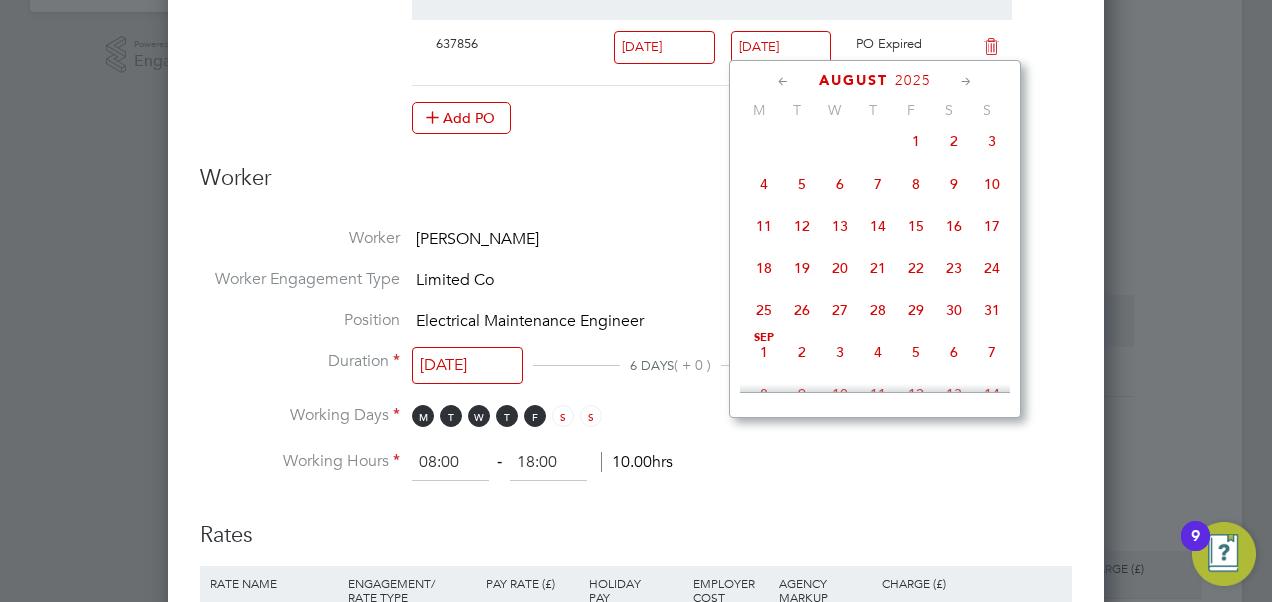 click on "29" 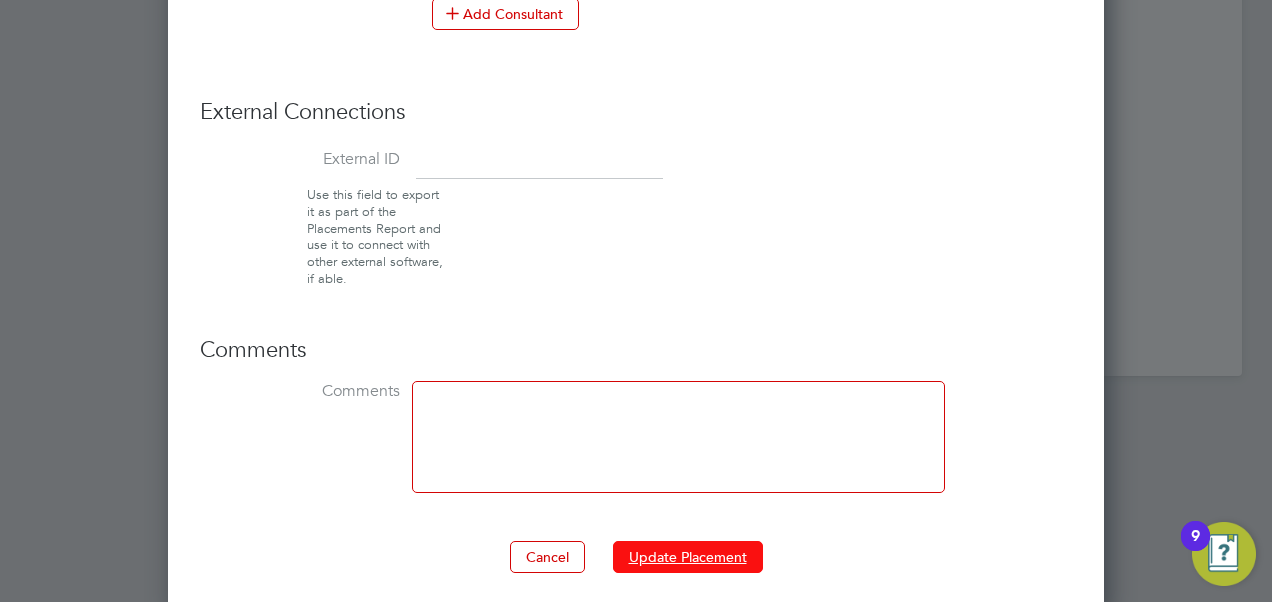click on "Update Placement" at bounding box center [688, 557] 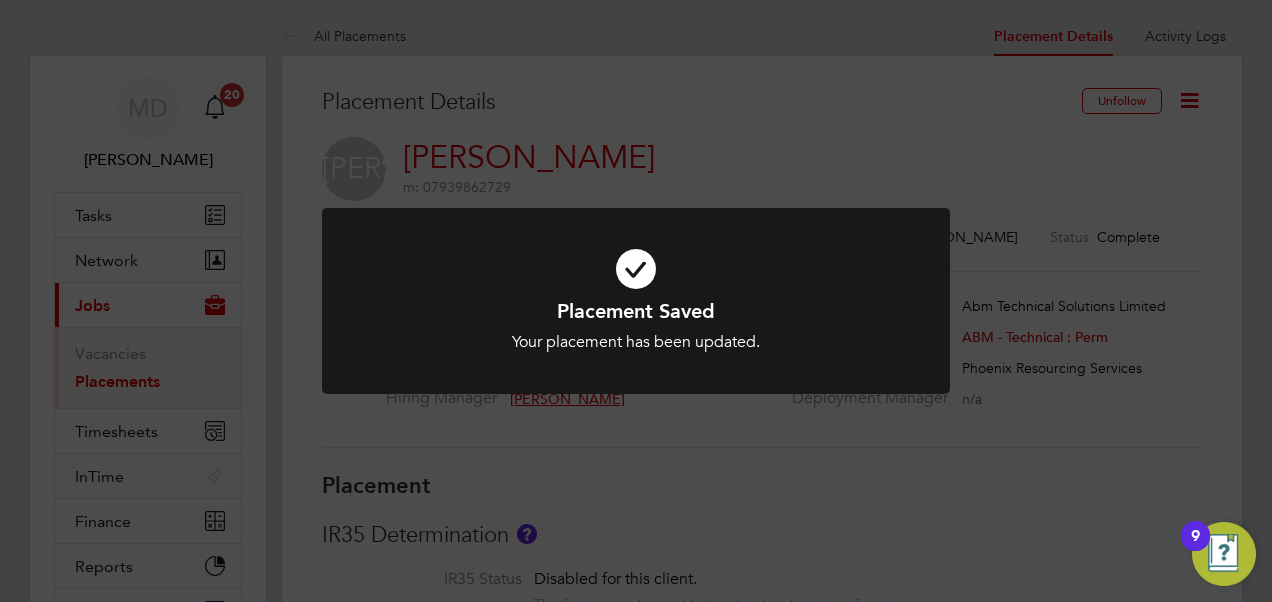 click on "Placement Saved Your placement has been updated. Cancel Okay" 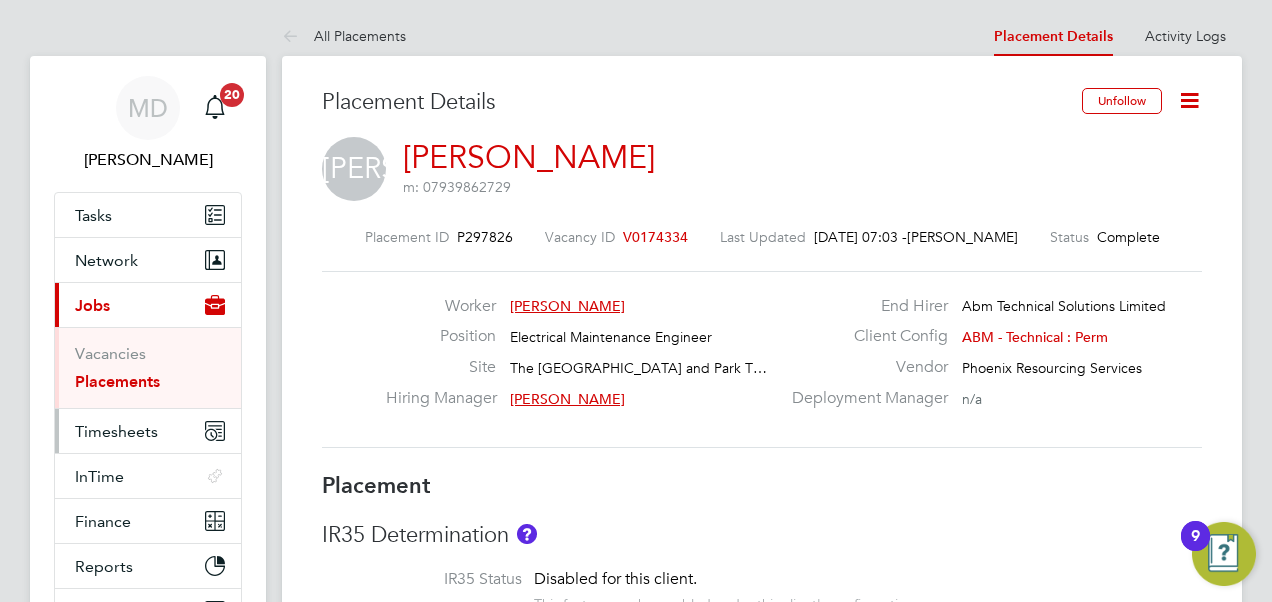 click on "Timesheets" at bounding box center [116, 431] 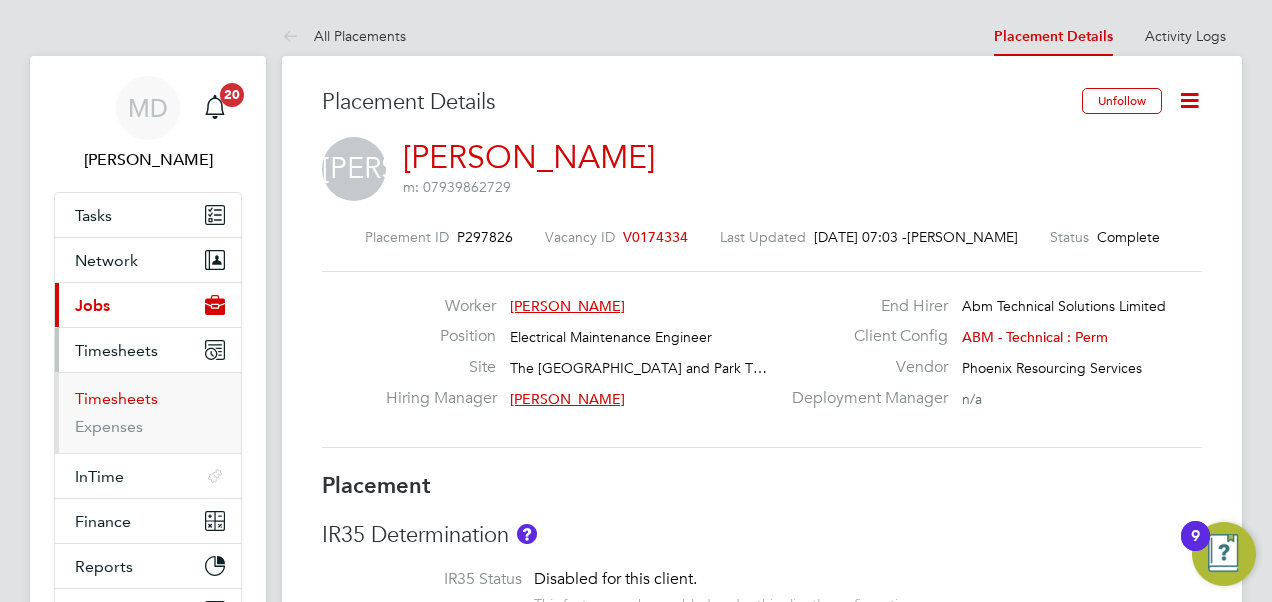 click on "Timesheets" at bounding box center (116, 398) 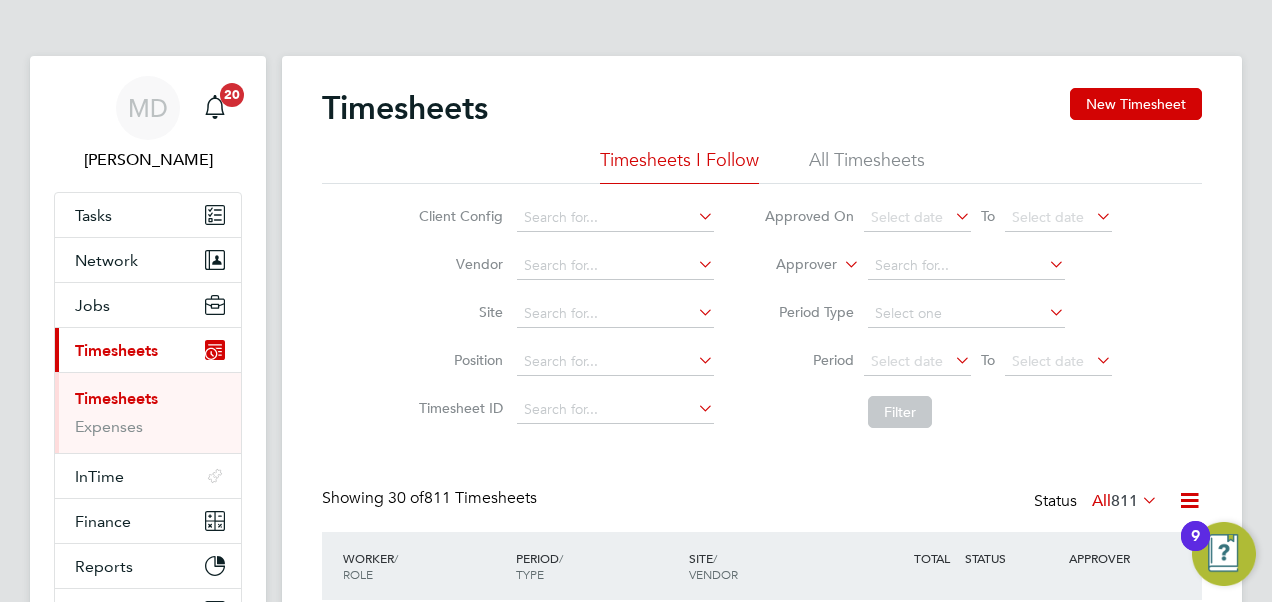 drag, startPoint x: 1105, startPoint y: 104, endPoint x: 1004, endPoint y: 110, distance: 101.17806 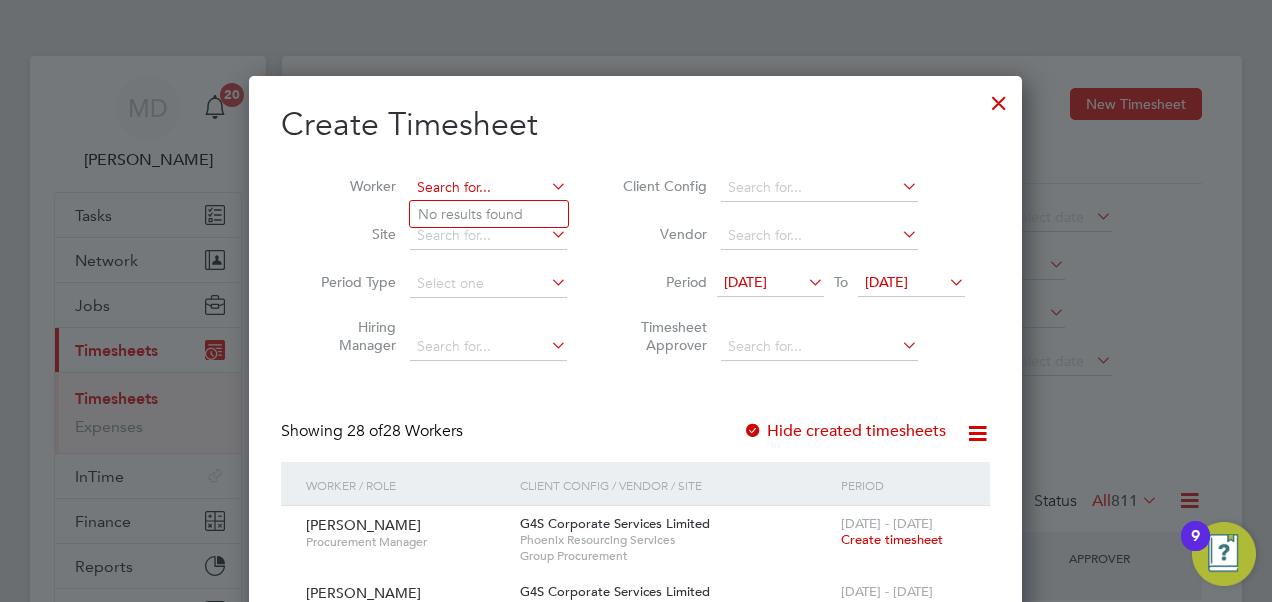click at bounding box center [488, 188] 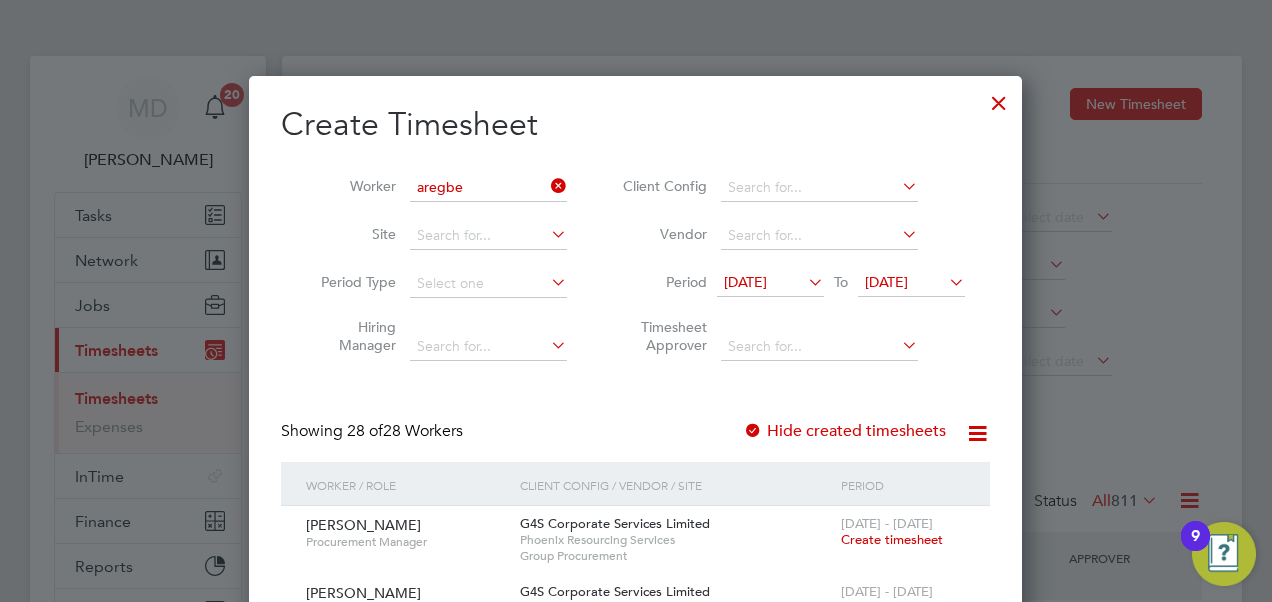 click on "[PERSON_NAME]" 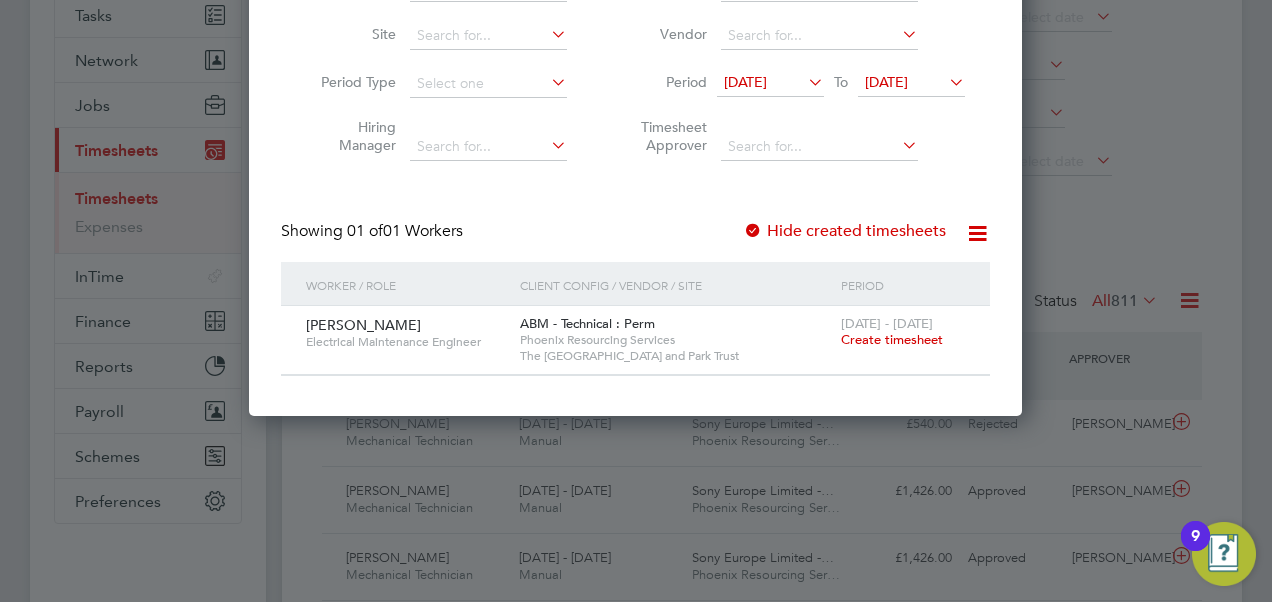 click on "Create timesheet" at bounding box center (892, 339) 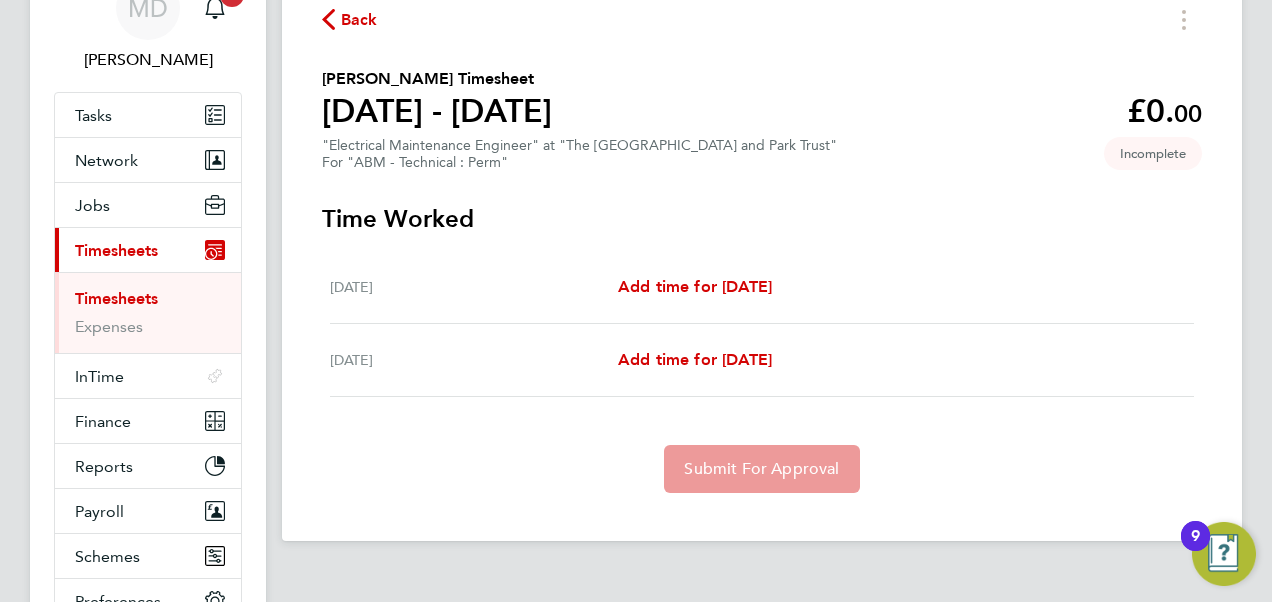 click on "Submit For Approval" 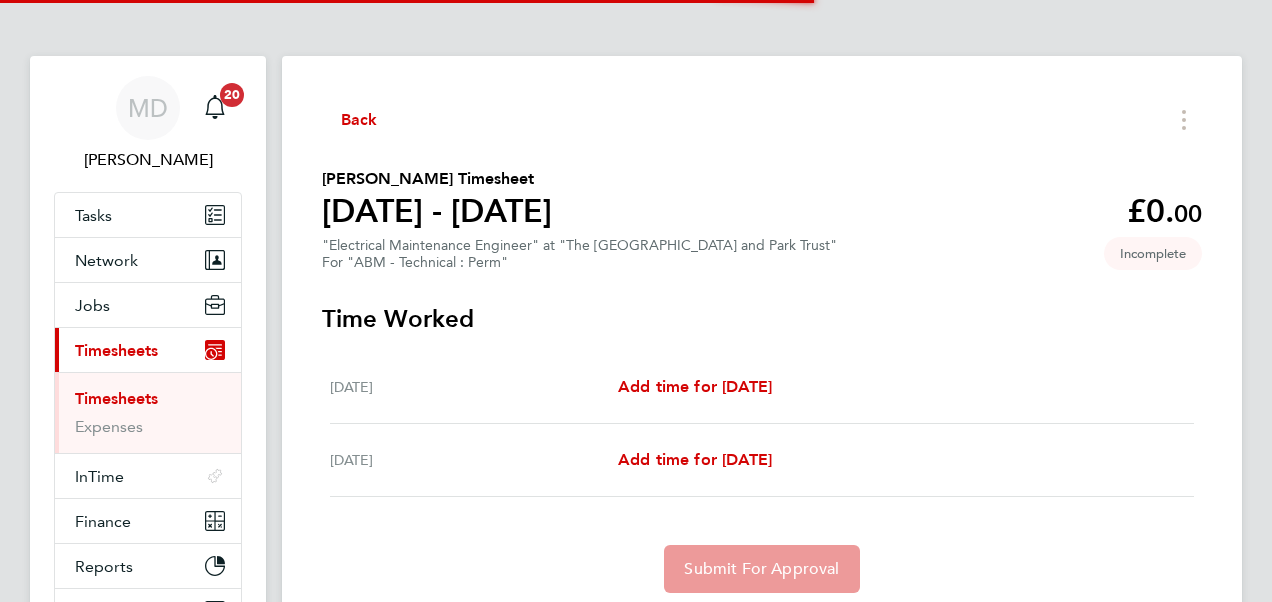 scroll, scrollTop: 0, scrollLeft: 0, axis: both 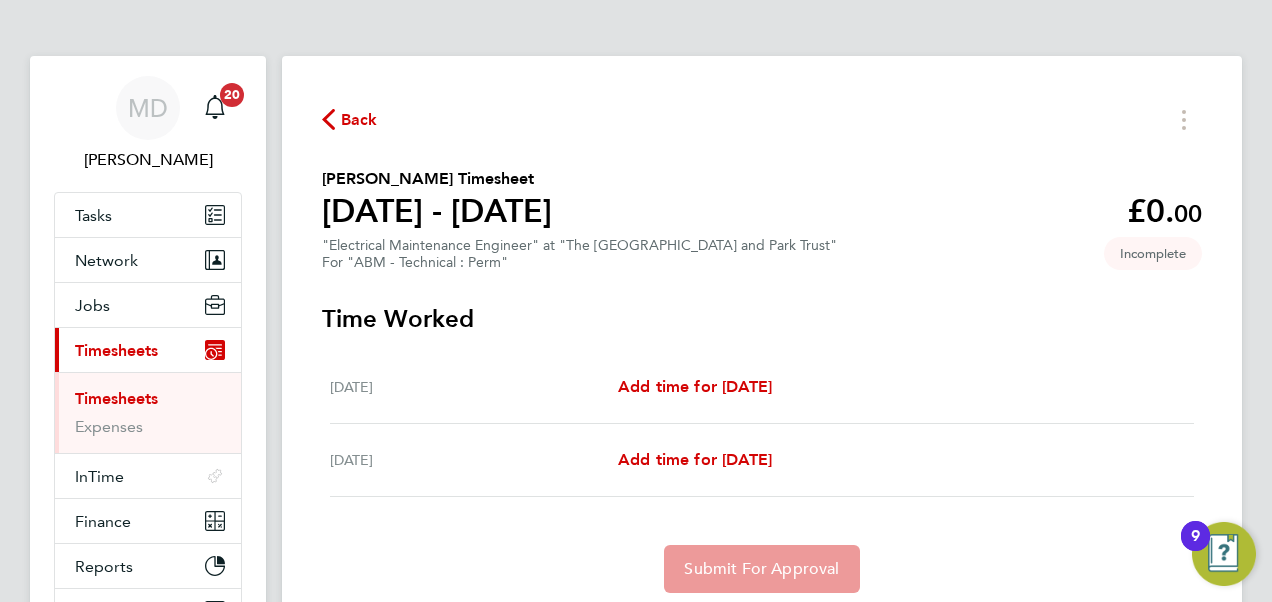 click on "Timesheets" at bounding box center (116, 398) 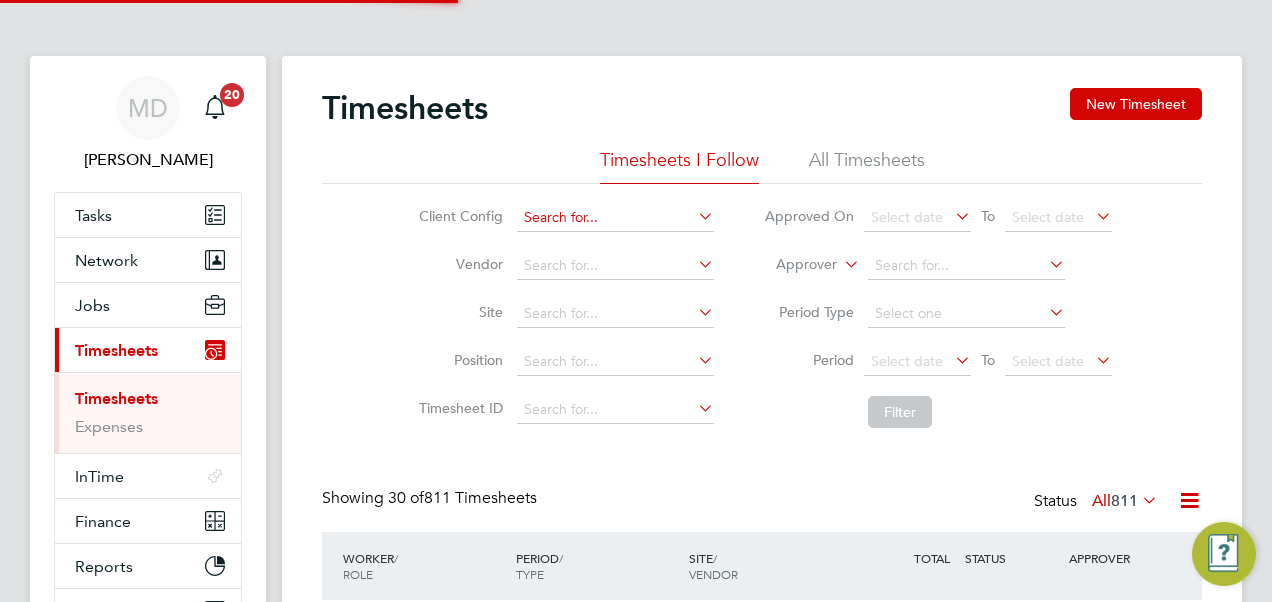 scroll, scrollTop: 10, scrollLeft: 10, axis: both 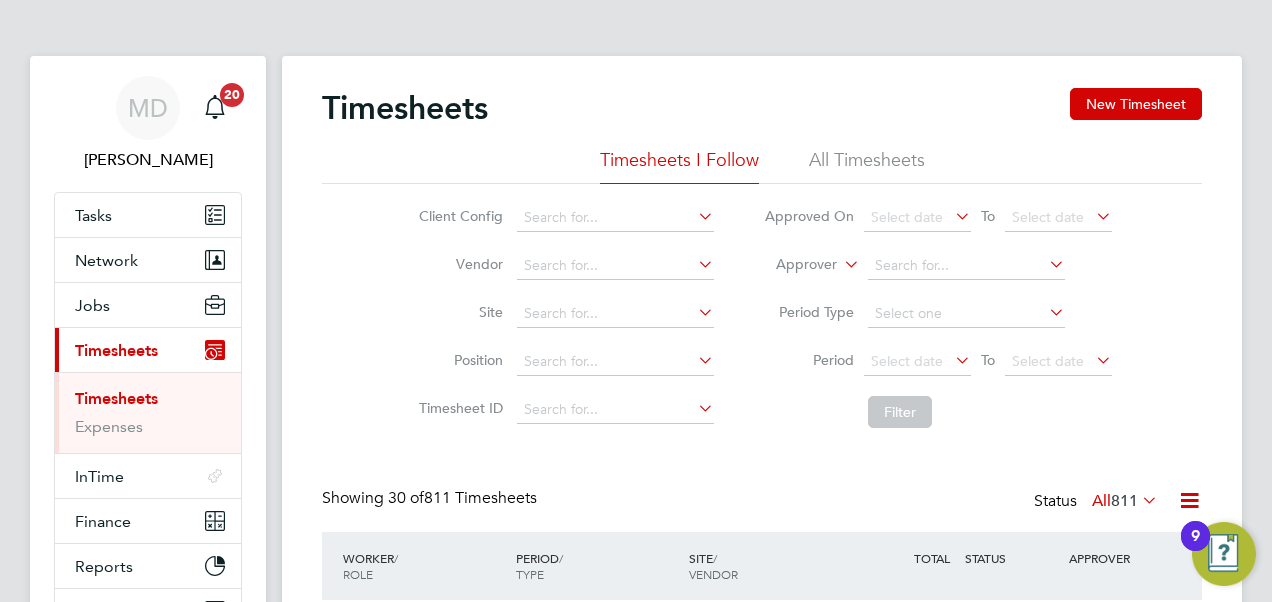 drag, startPoint x: 1130, startPoint y: 108, endPoint x: 1068, endPoint y: 108, distance: 62 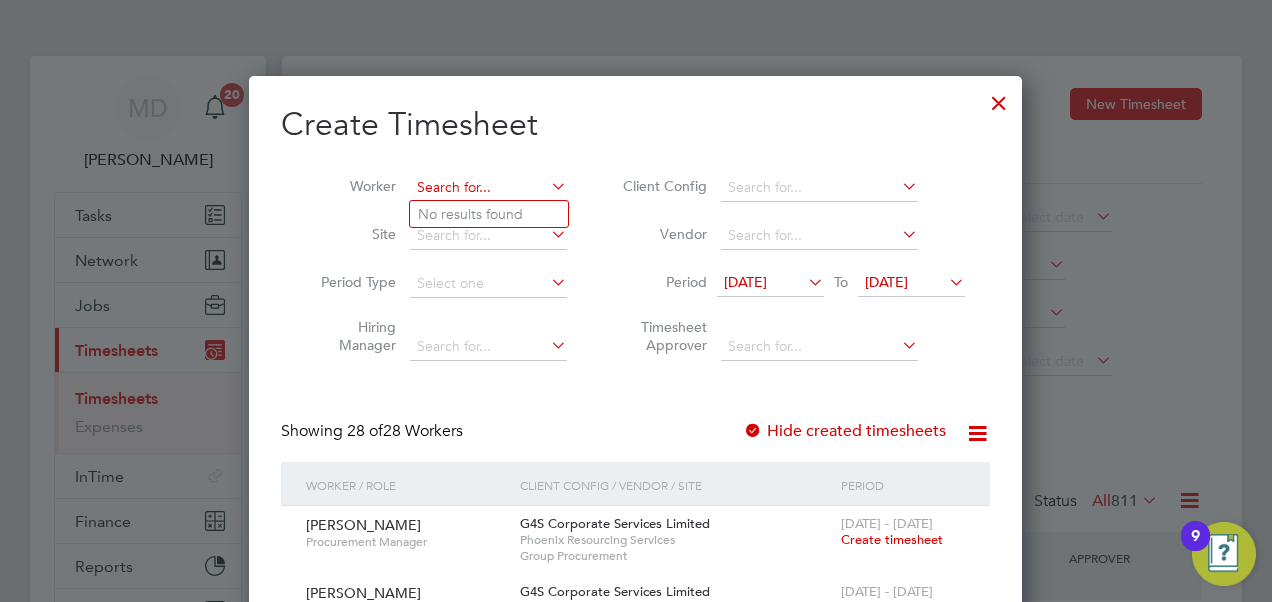 click at bounding box center [488, 188] 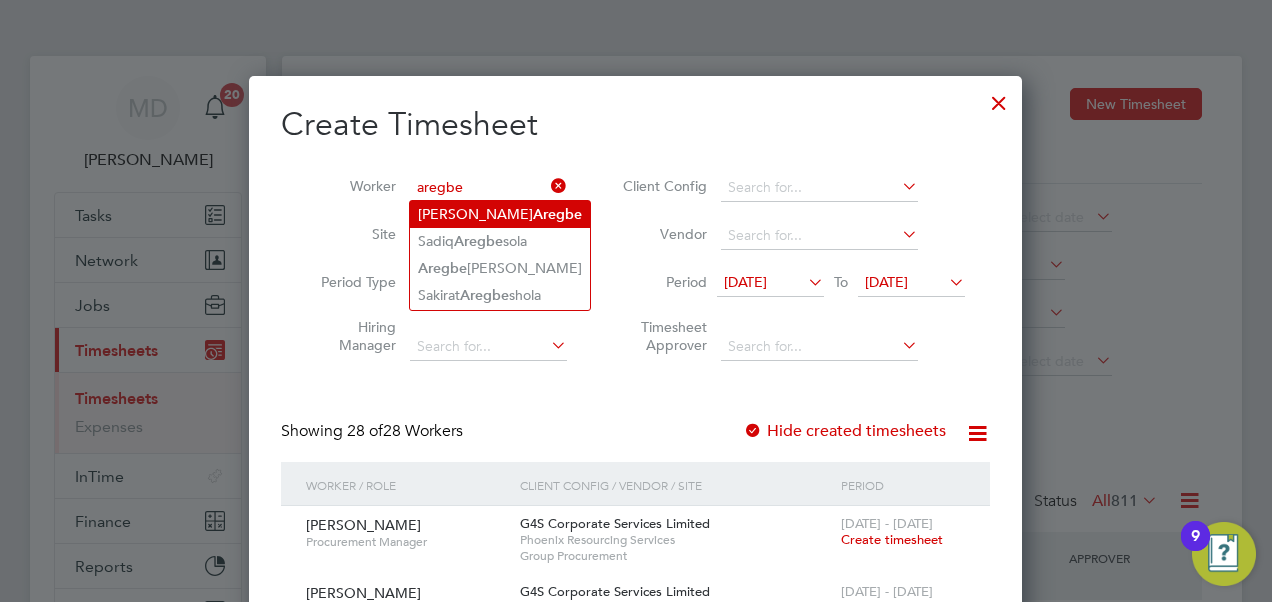 click on "Aregbe" 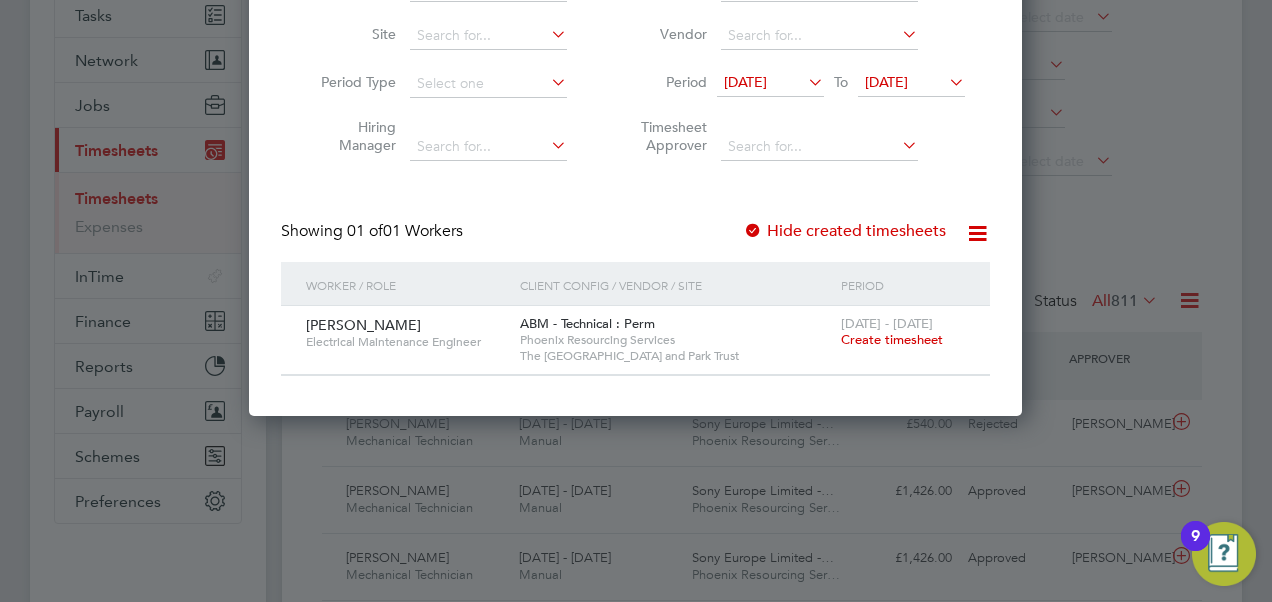 click at bounding box center (753, 232) 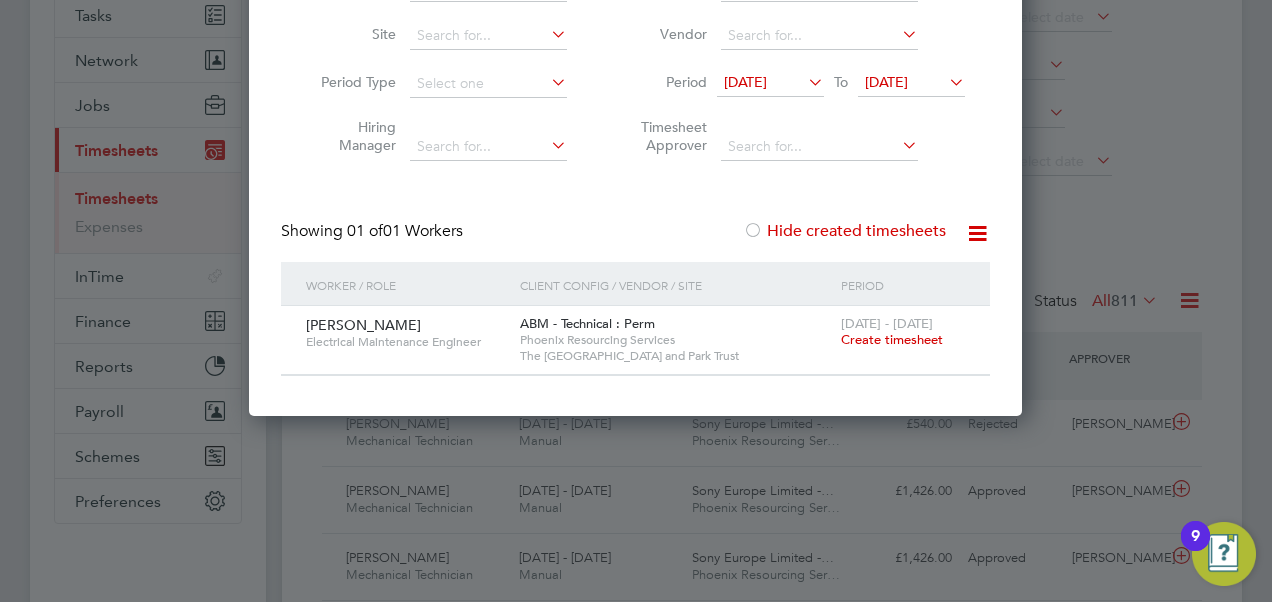click on "Create timesheet" at bounding box center [892, 339] 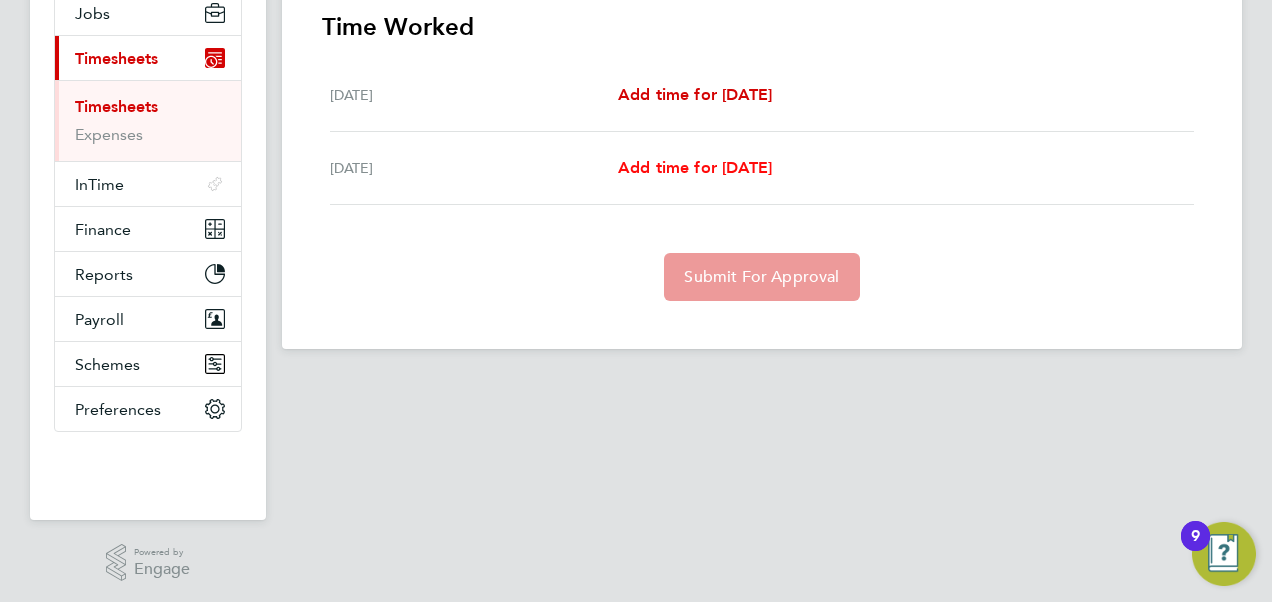 click on "Add time for [DATE]" at bounding box center (695, 167) 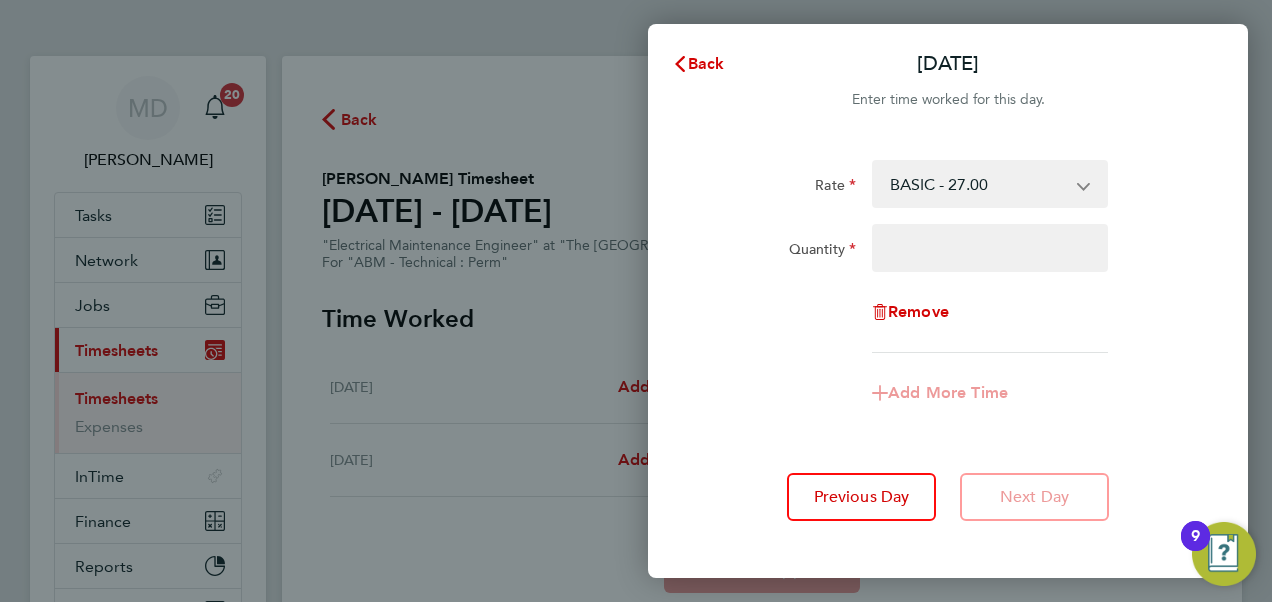 click on "Back  Sun 20 Jul   Enter time worked for this day.  Rate  BASIC - 27.00   Basic - 6,300.00
Quantity
Remove
Add More Time   Previous Day   Next Day   Save Timesheet   Save & Submit Timesheet" 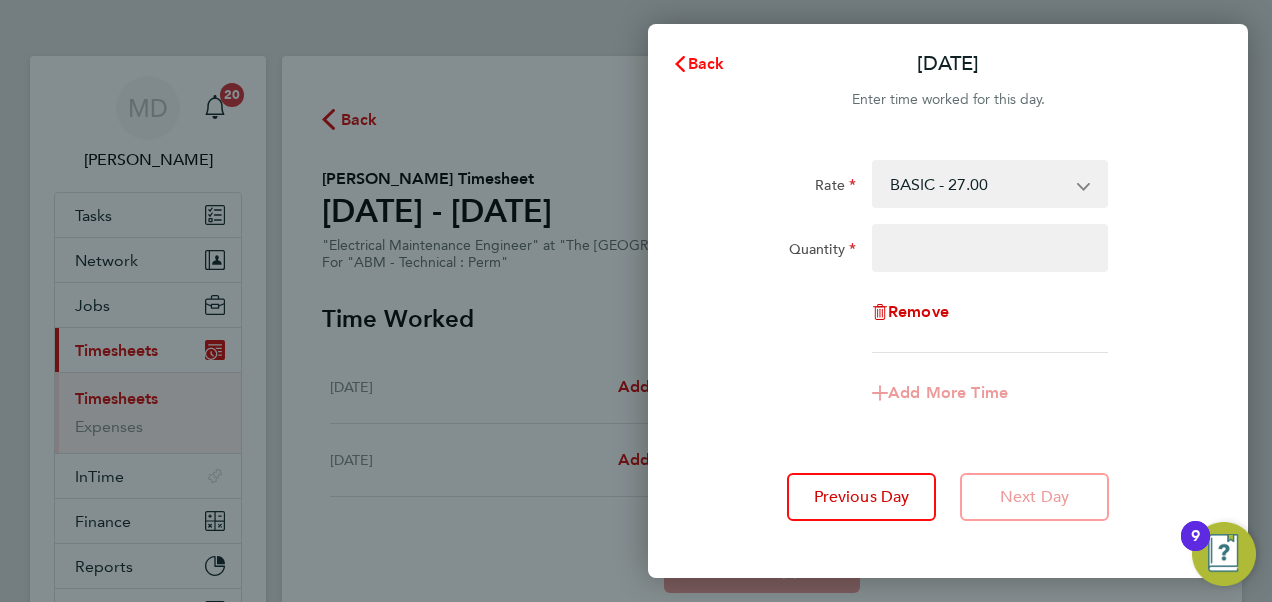 click on "Back" 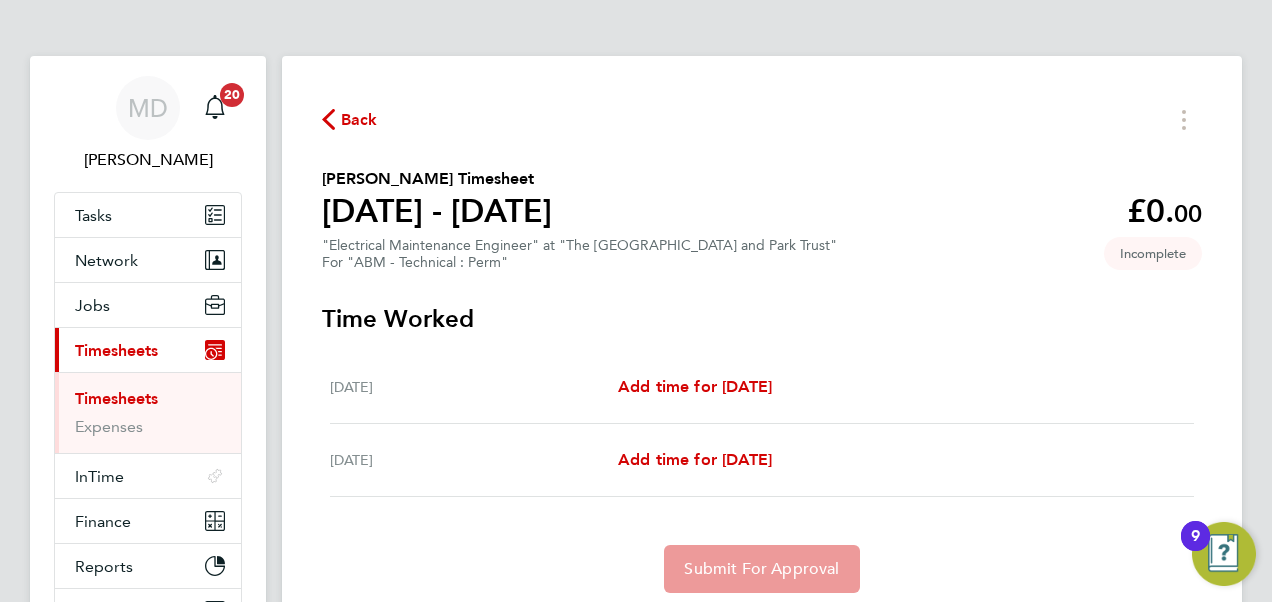 type 